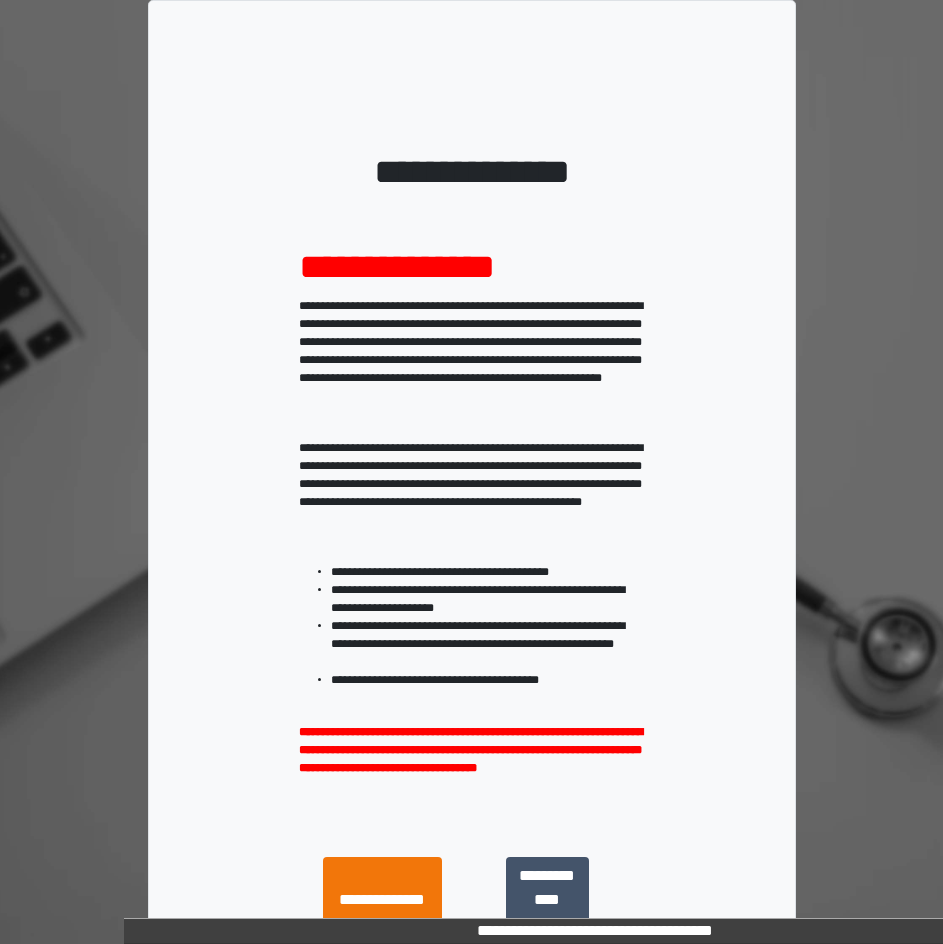 scroll, scrollTop: 0, scrollLeft: 0, axis: both 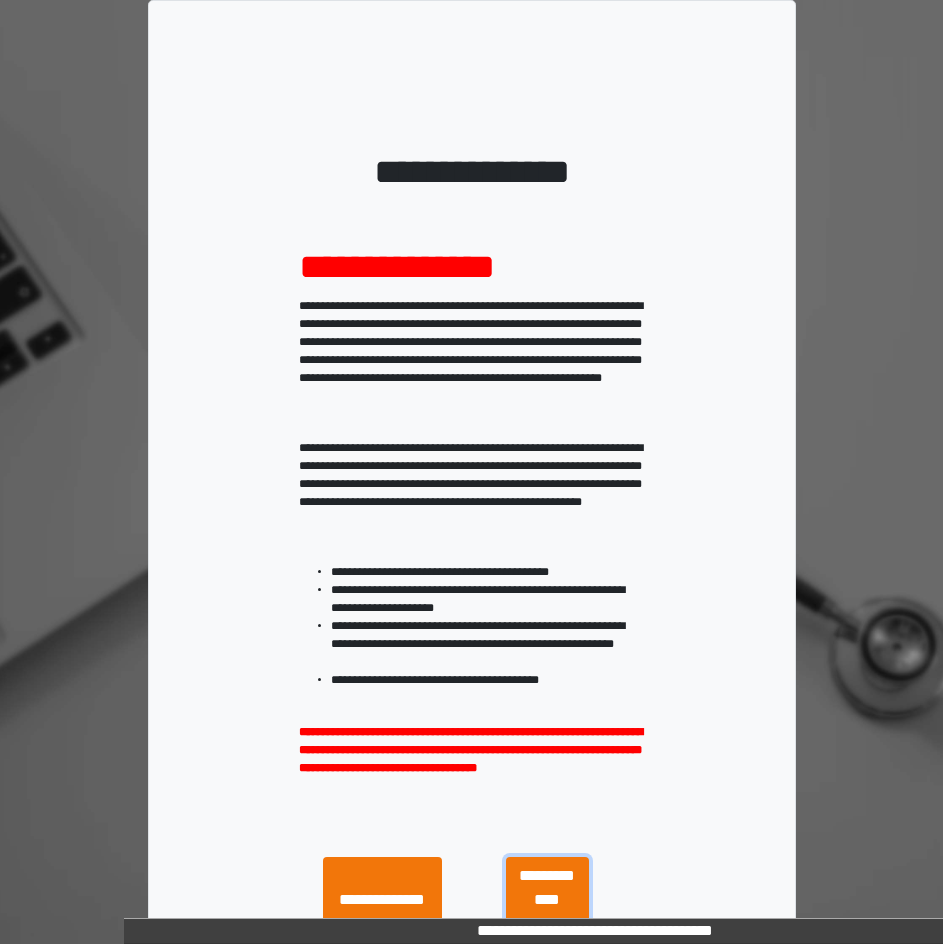 click on "**********" at bounding box center (547, 900) 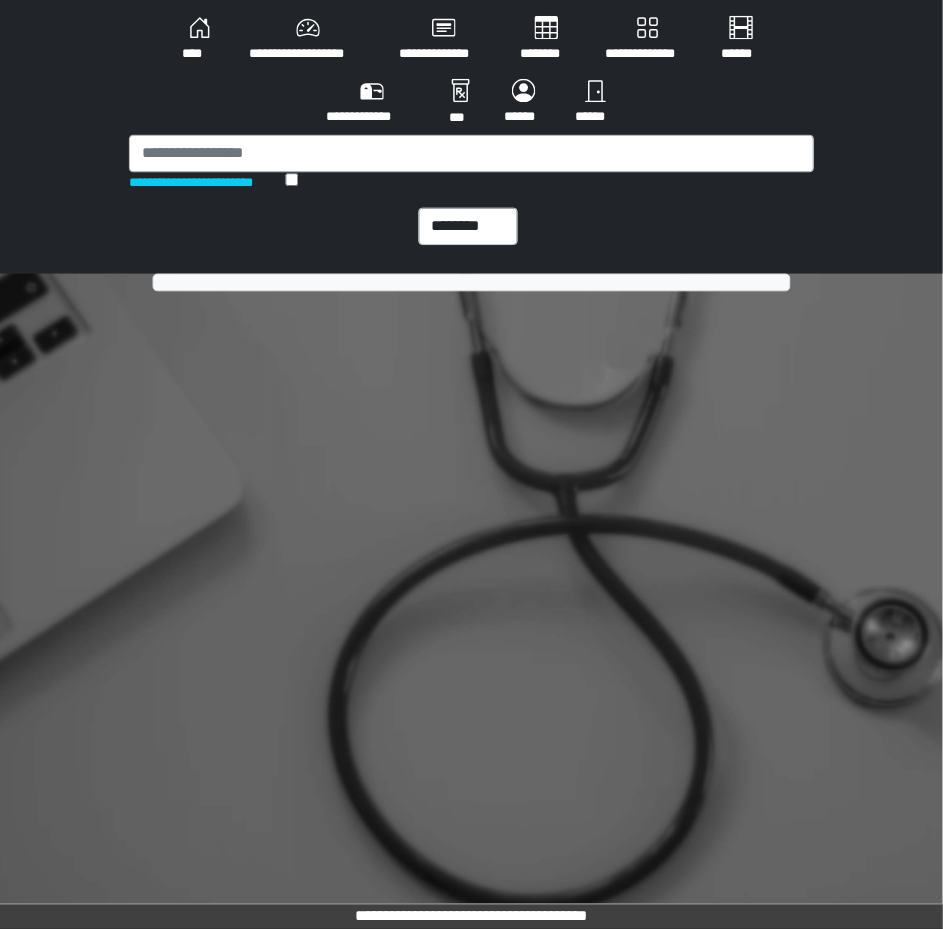 scroll, scrollTop: 0, scrollLeft: 0, axis: both 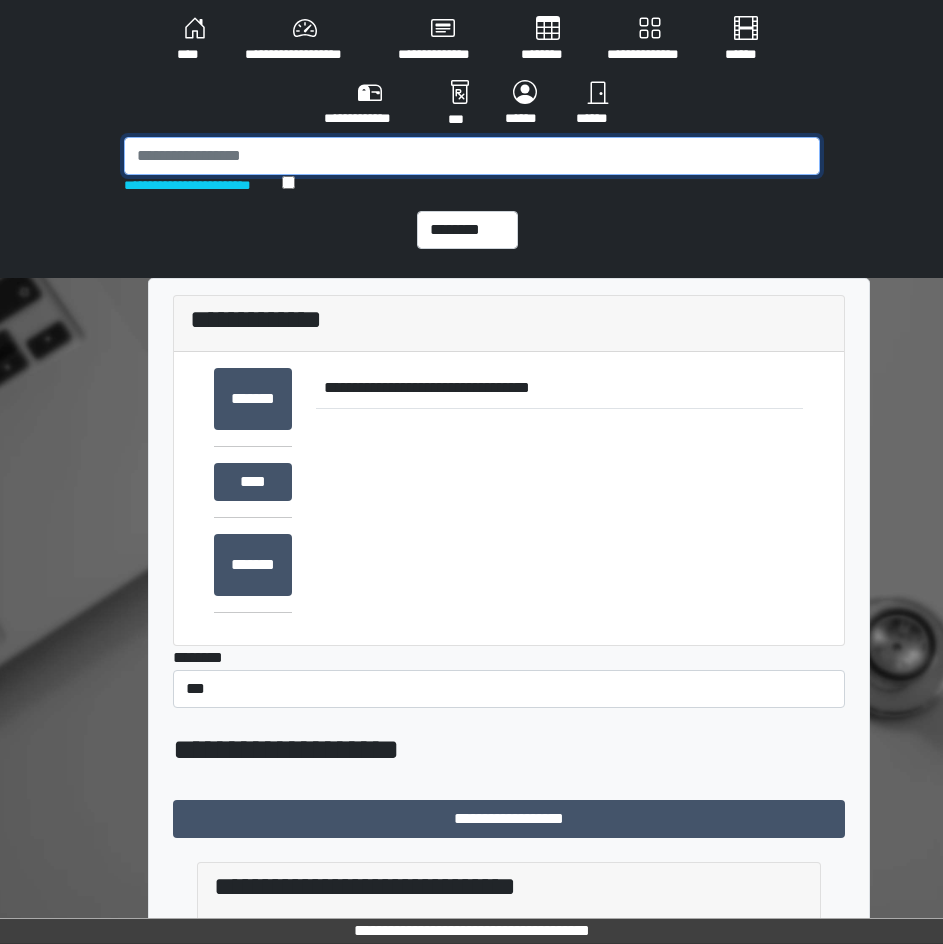 click at bounding box center (472, 156) 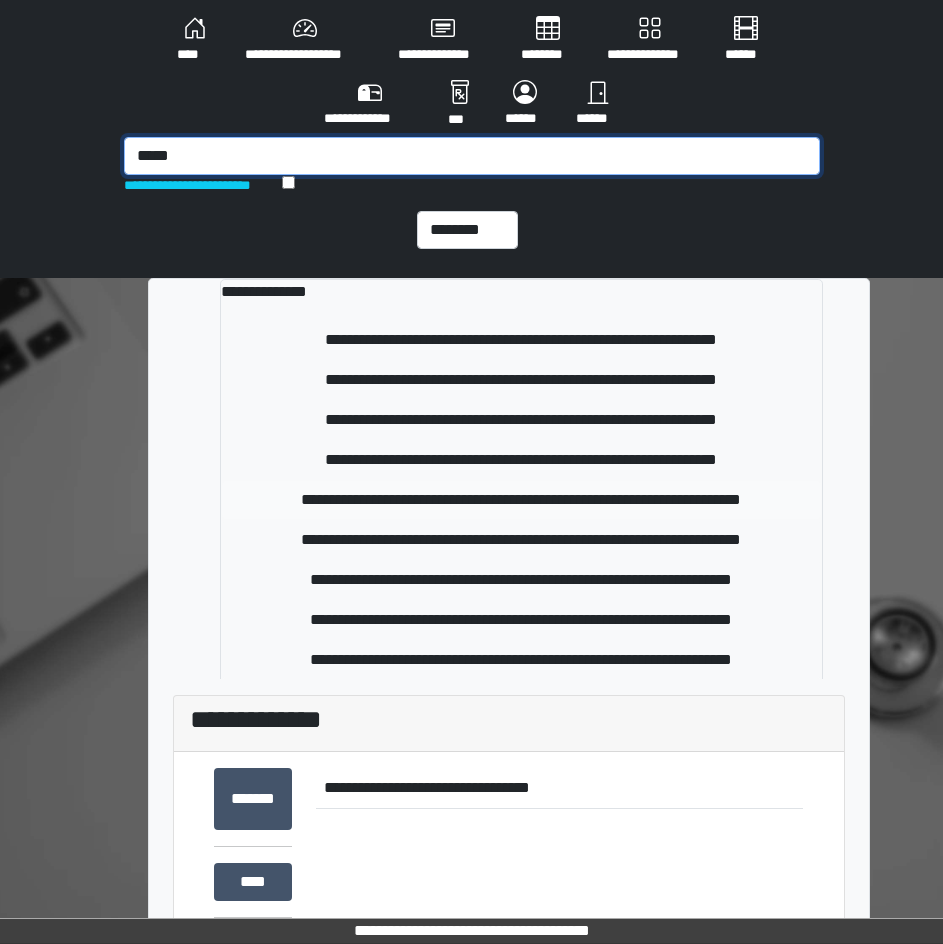 type on "*****" 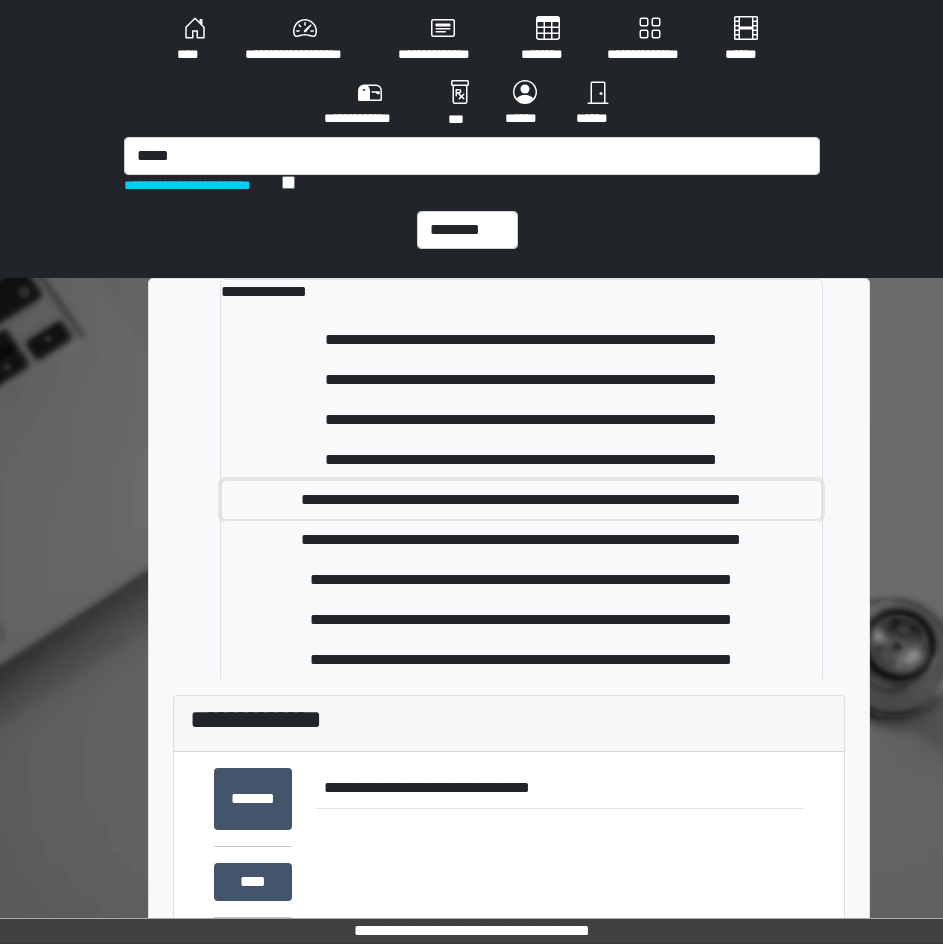 click on "**********" at bounding box center (521, 500) 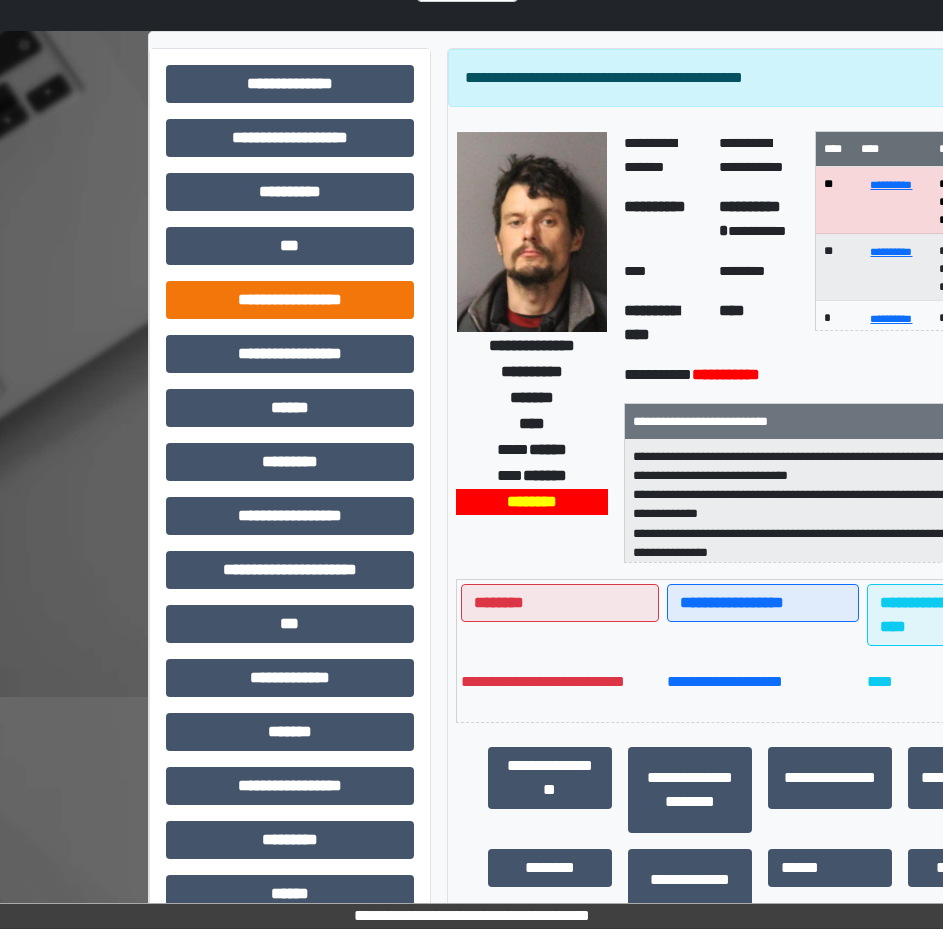 scroll, scrollTop: 443, scrollLeft: 0, axis: vertical 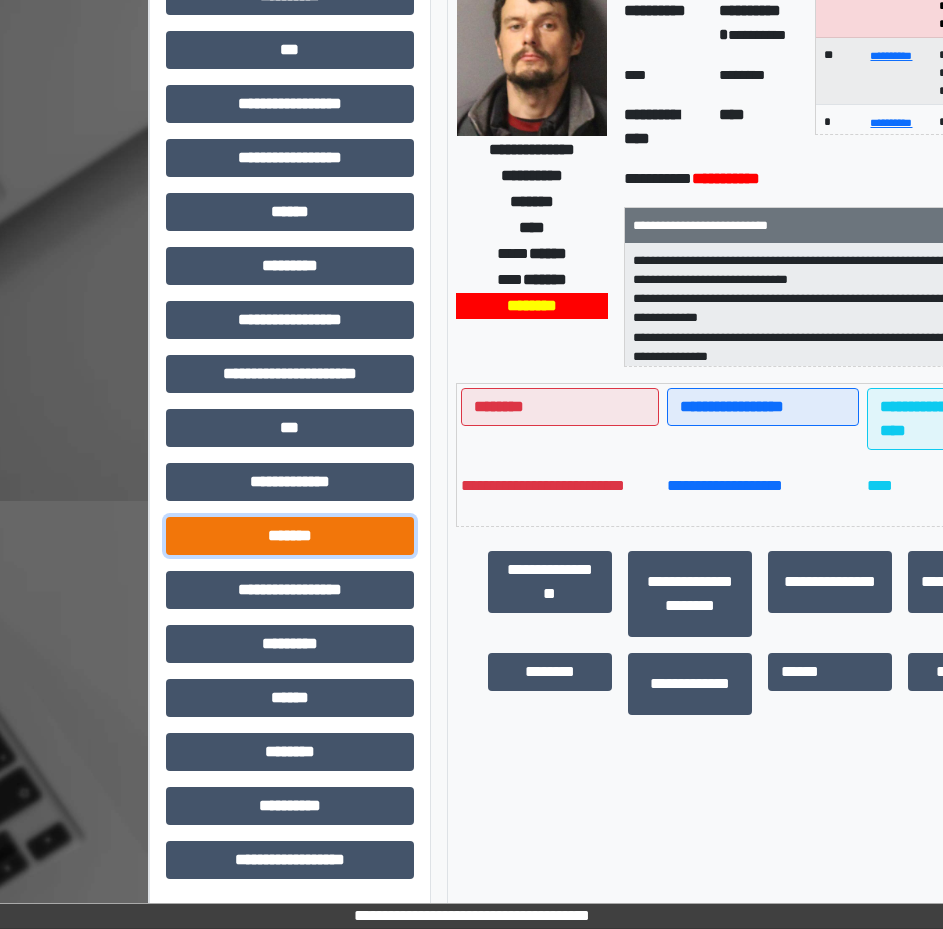 click on "*******" at bounding box center (290, 536) 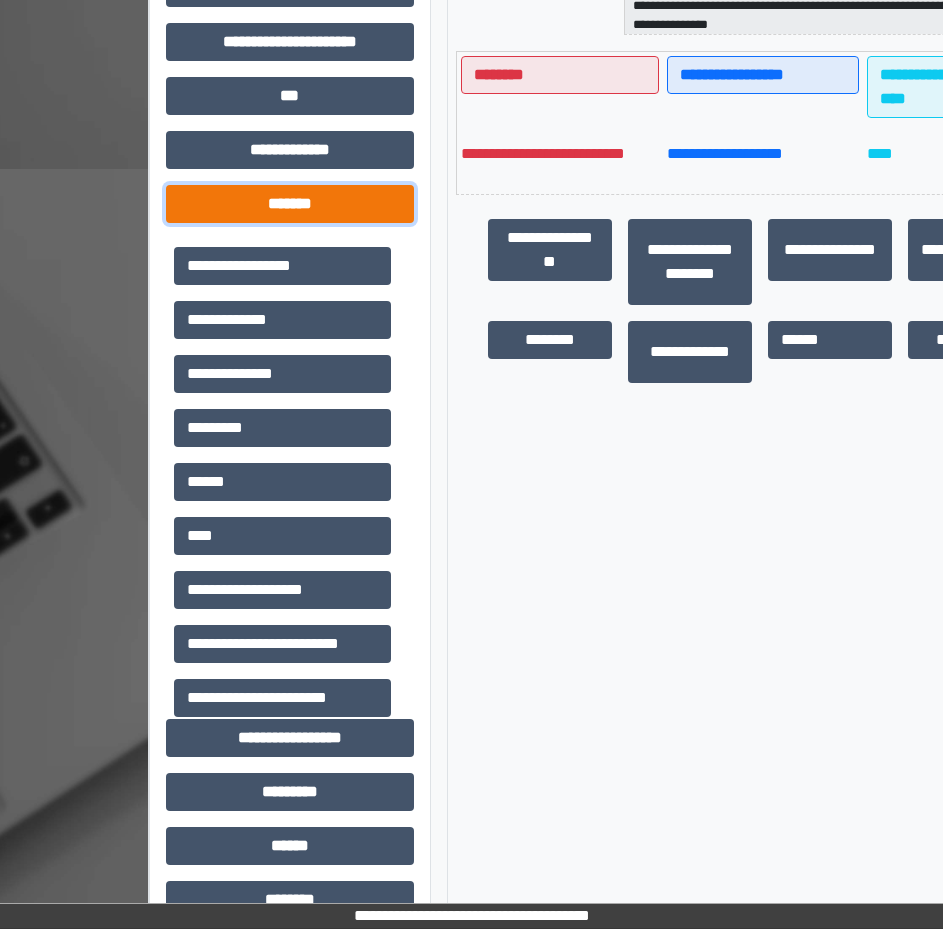 scroll, scrollTop: 923, scrollLeft: 0, axis: vertical 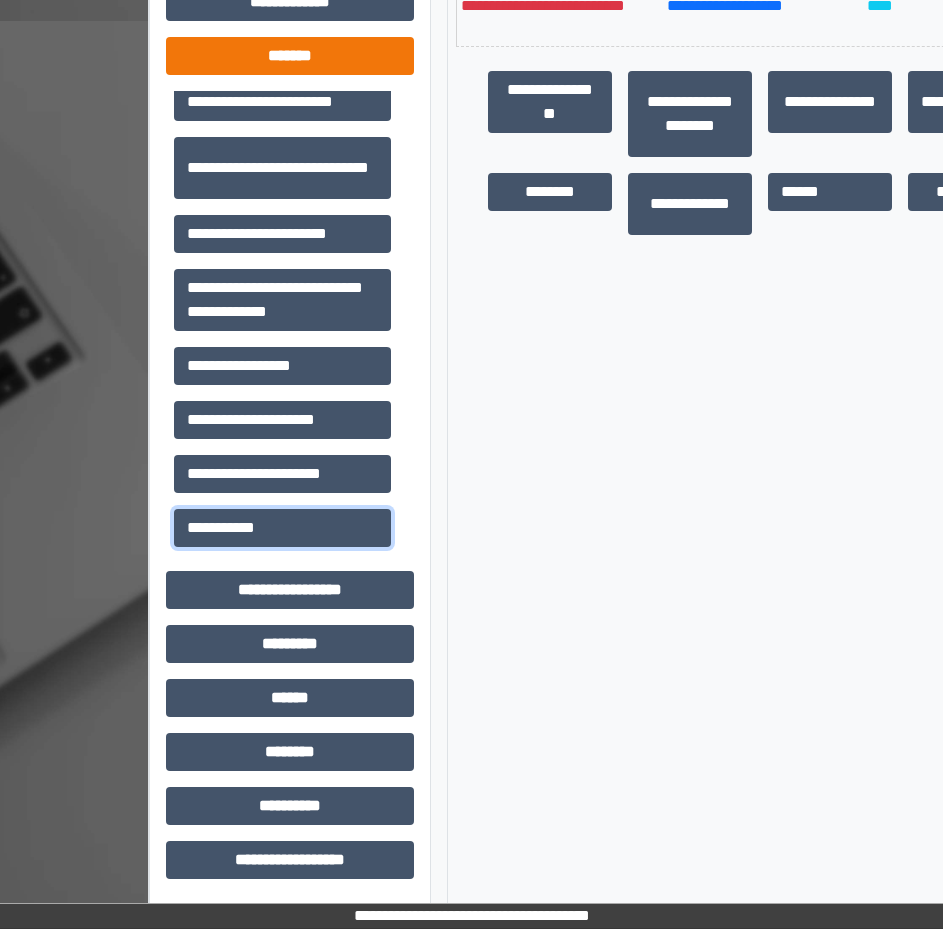click on "**********" at bounding box center (282, 528) 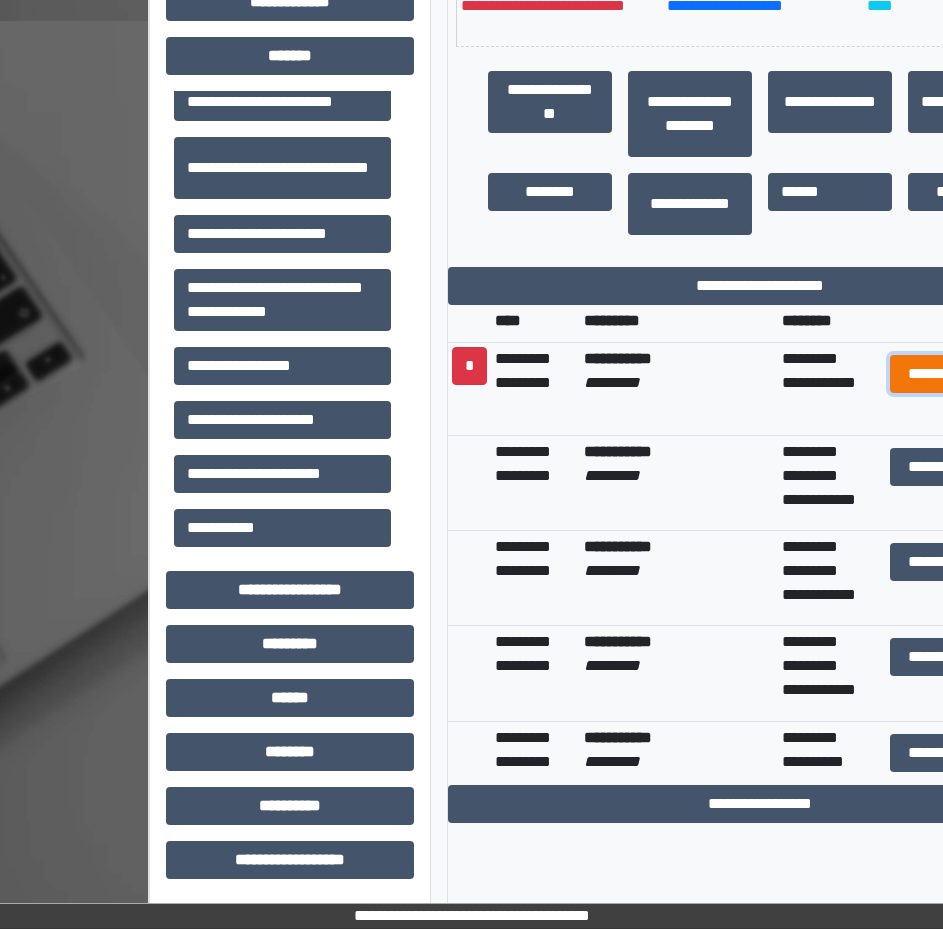 click on "*******" at bounding box center (930, 374) 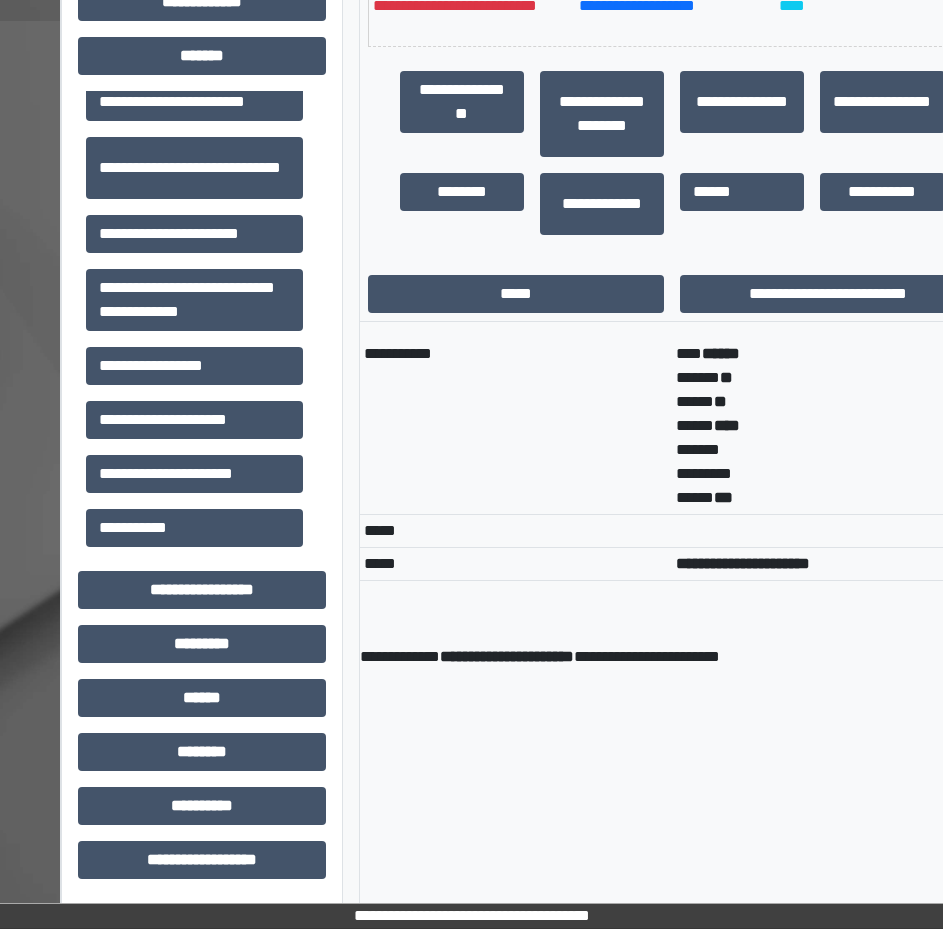 scroll, scrollTop: 923, scrollLeft: 89, axis: both 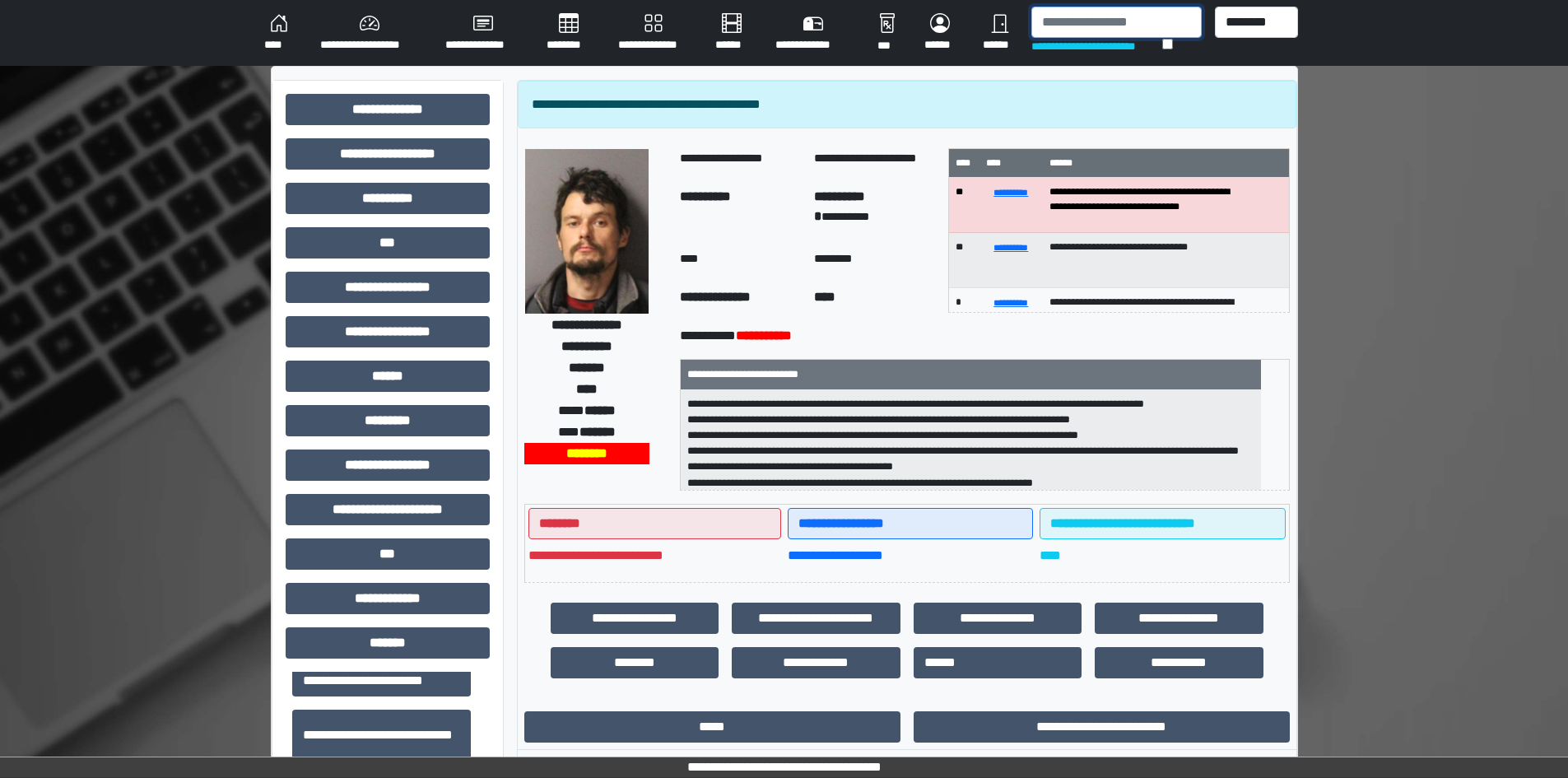 click at bounding box center [1116, 22] 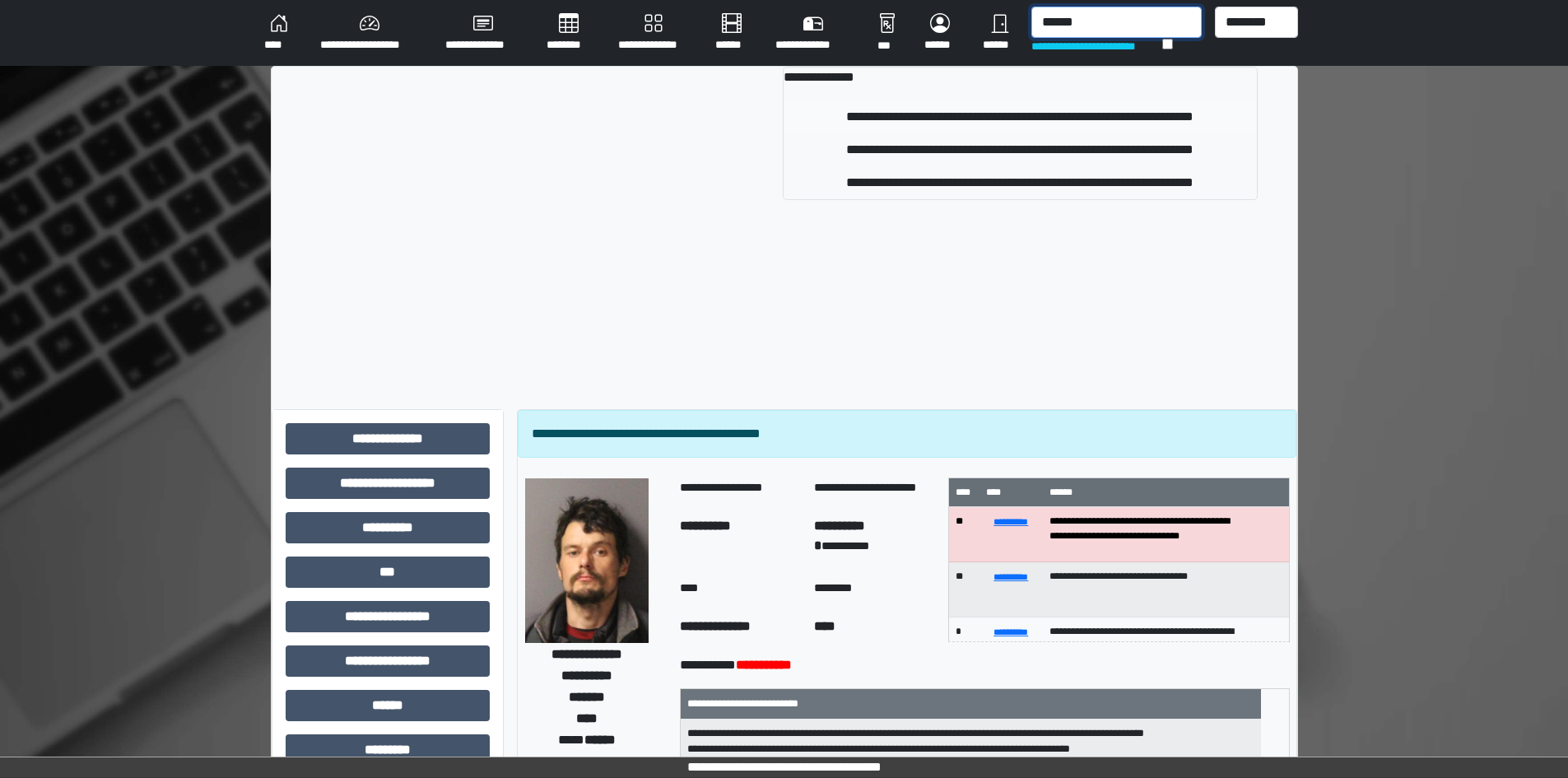 type on "******" 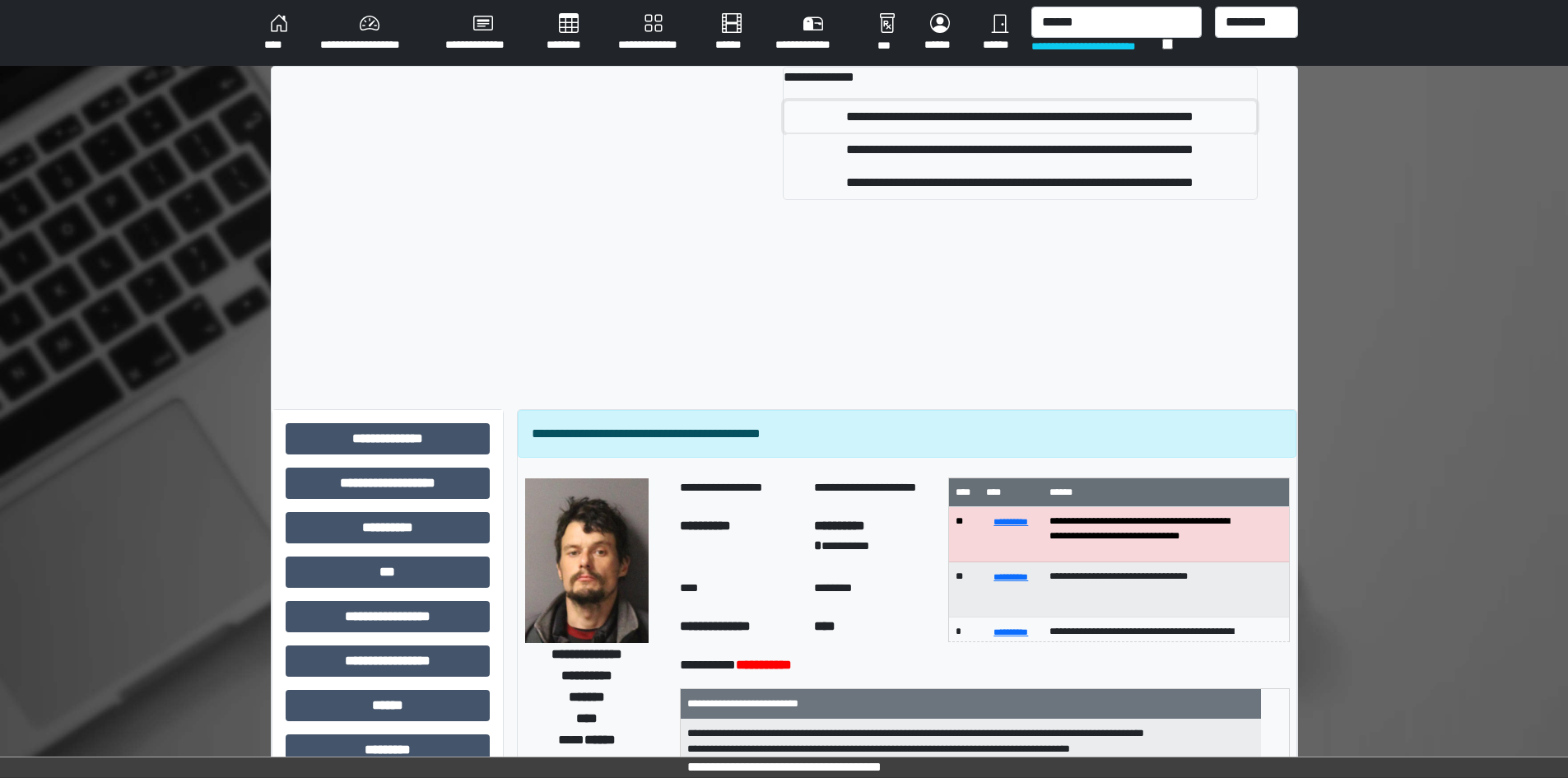 click on "**********" at bounding box center (1020, 117) 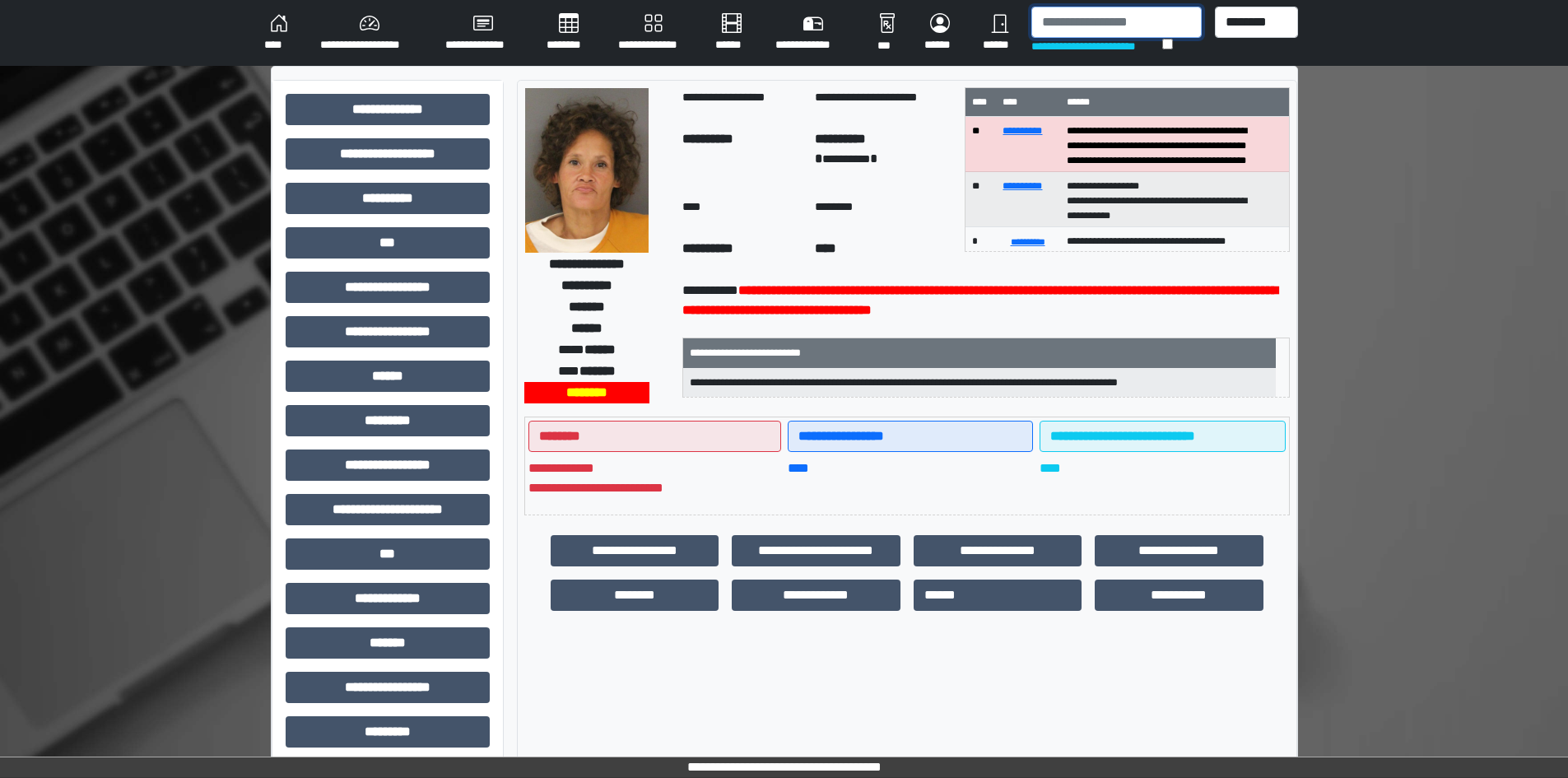click at bounding box center (1116, 22) 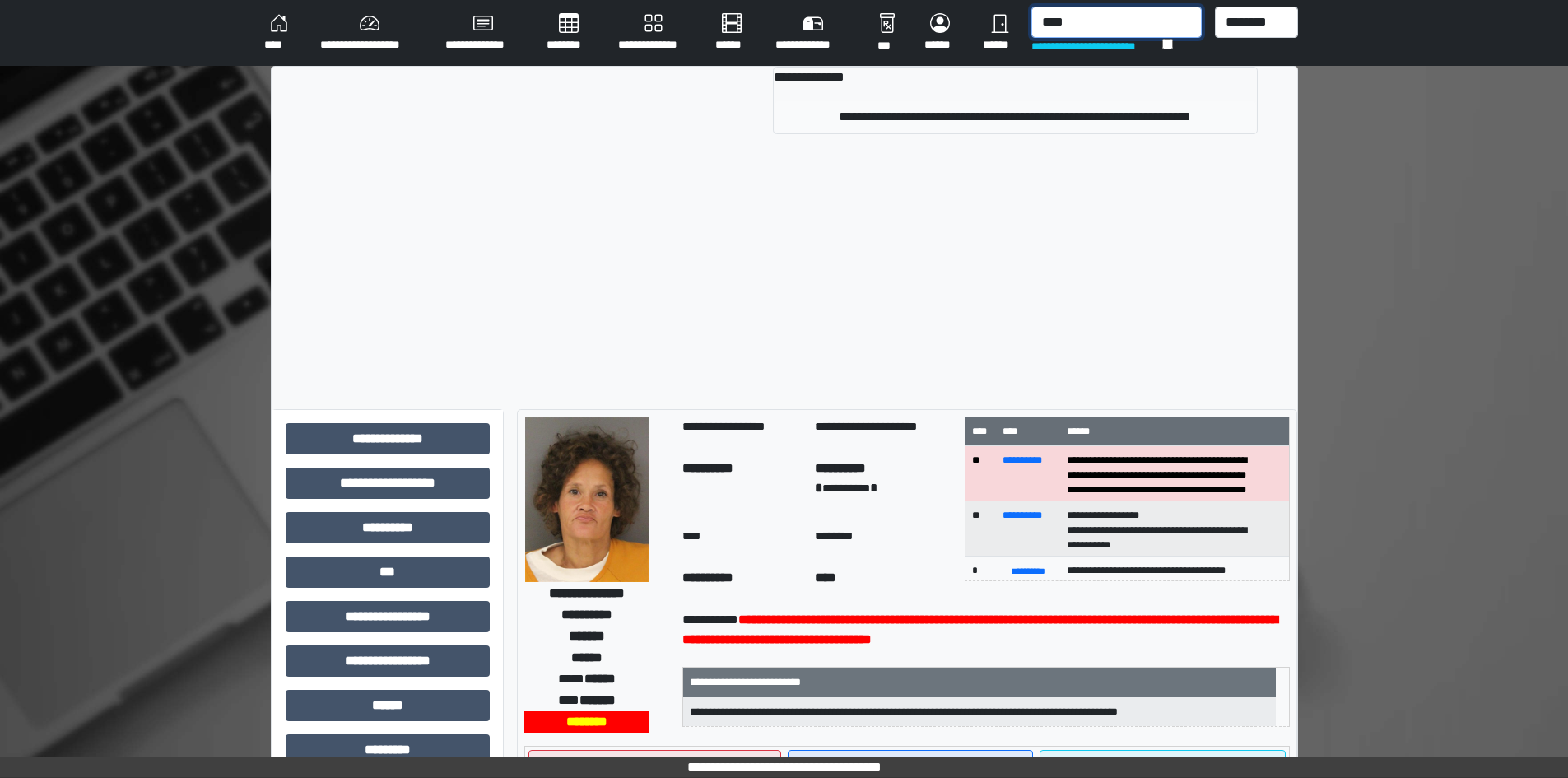 type on "****" 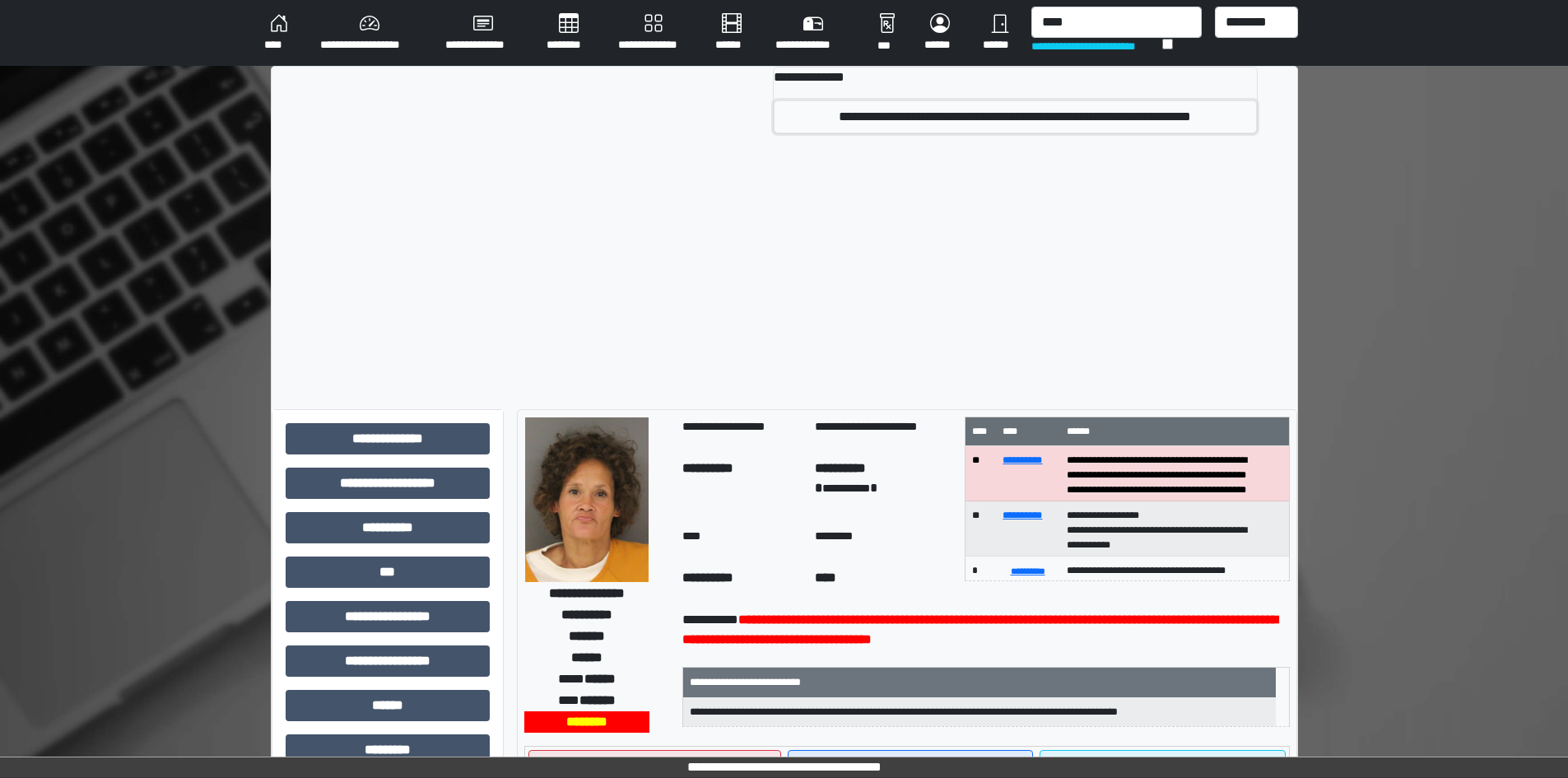 click on "**********" at bounding box center (1015, 117) 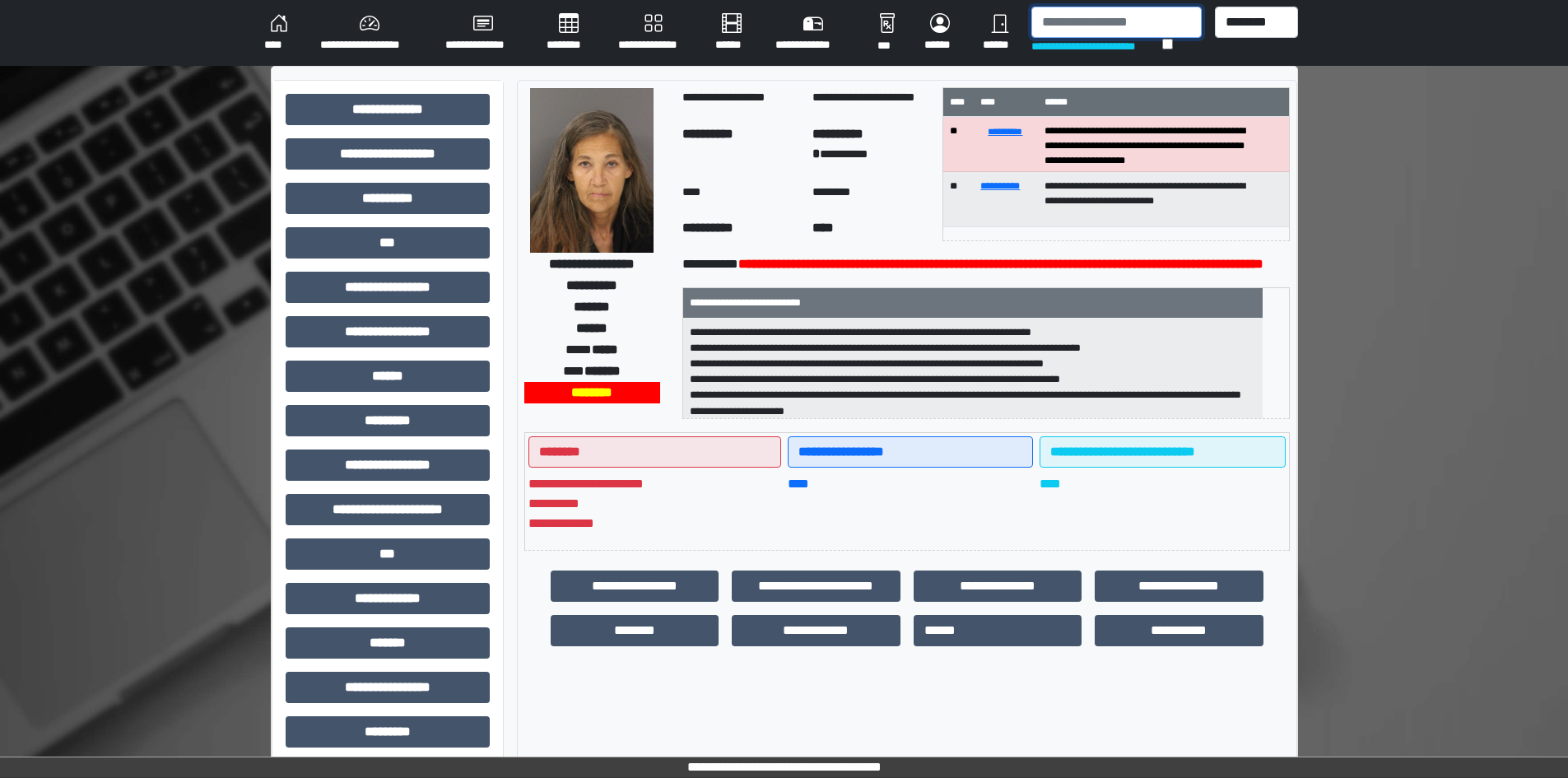 click at bounding box center (1116, 22) 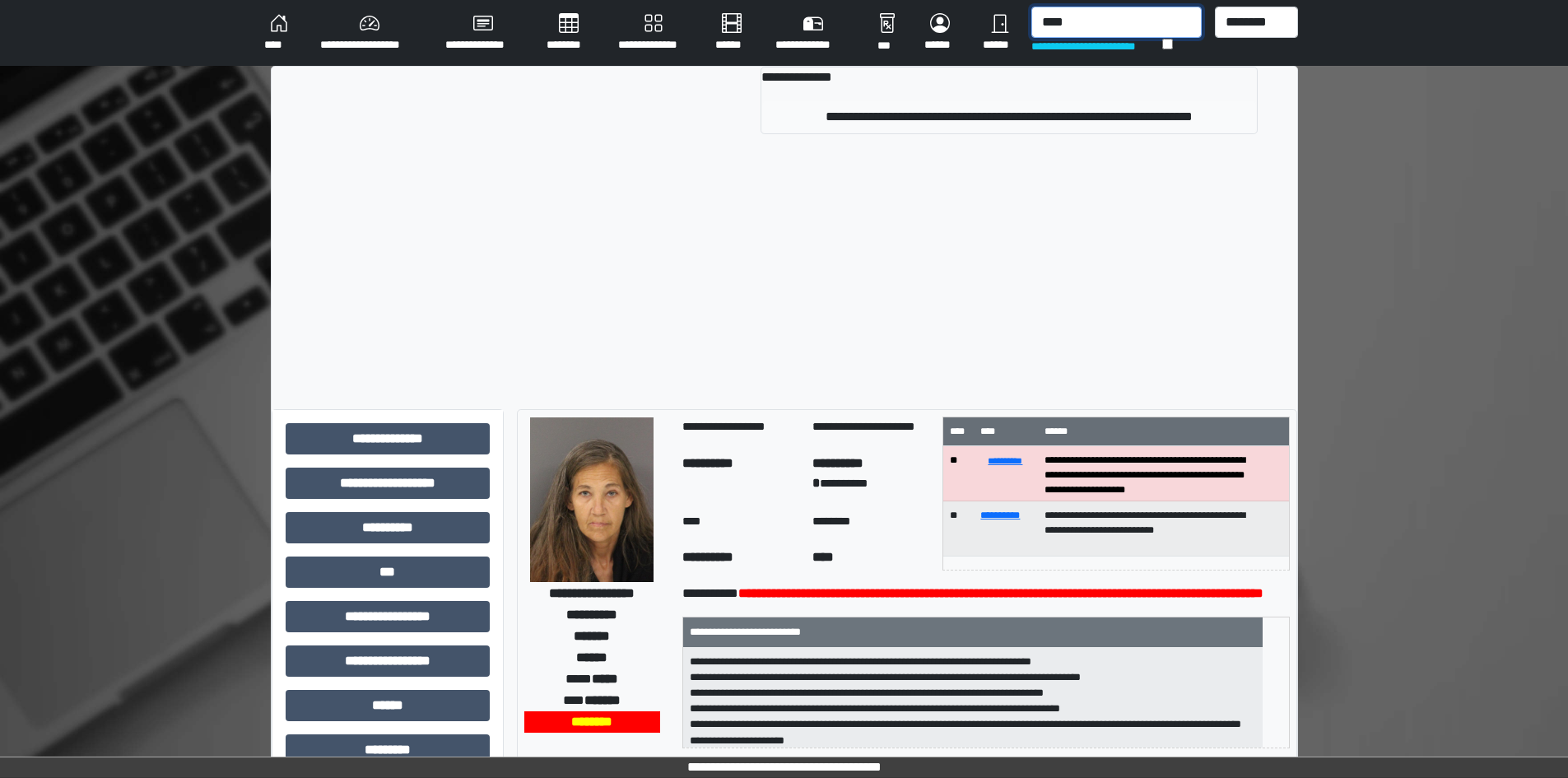 type on "****" 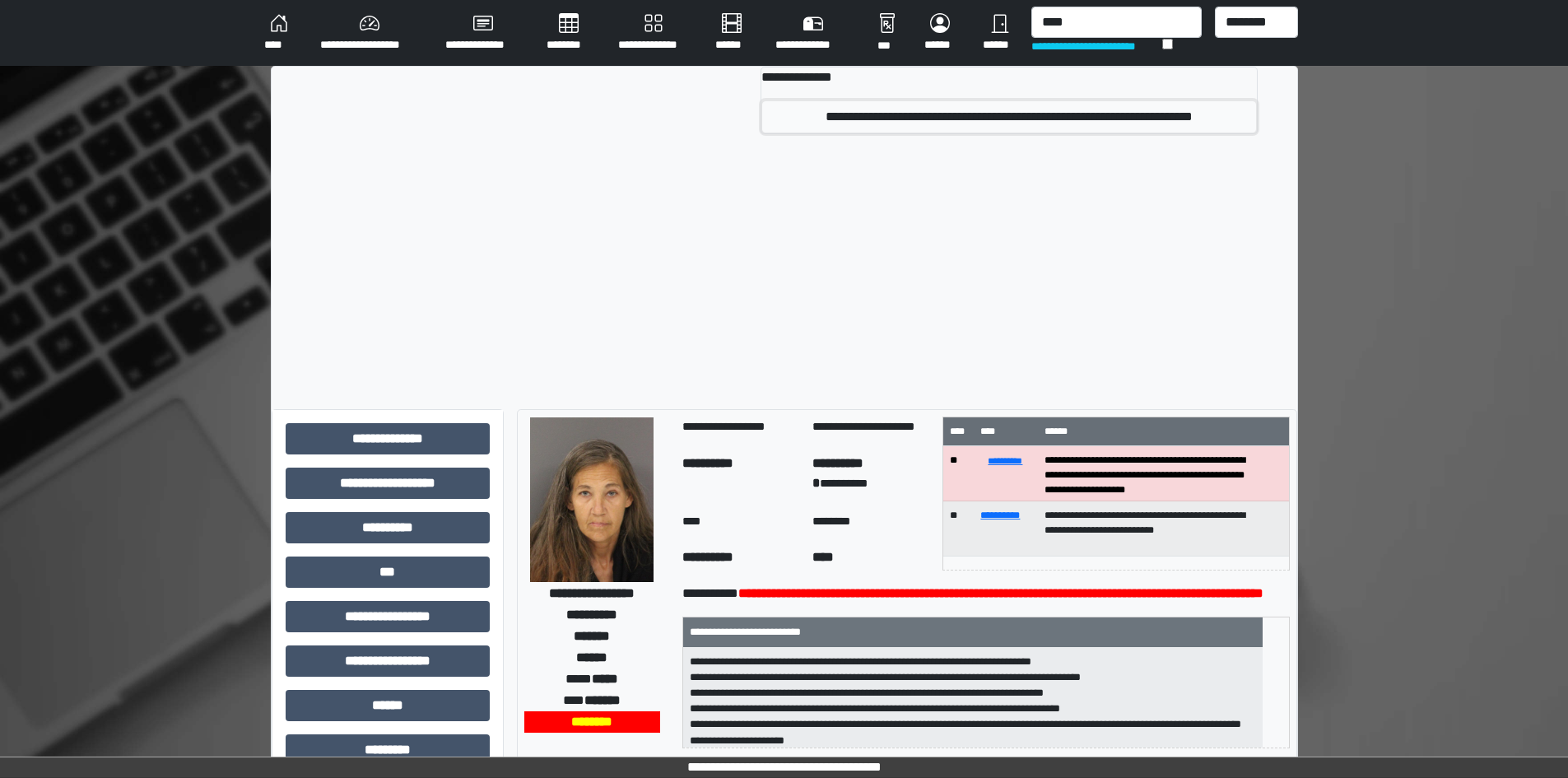 click on "**********" at bounding box center [1008, 117] 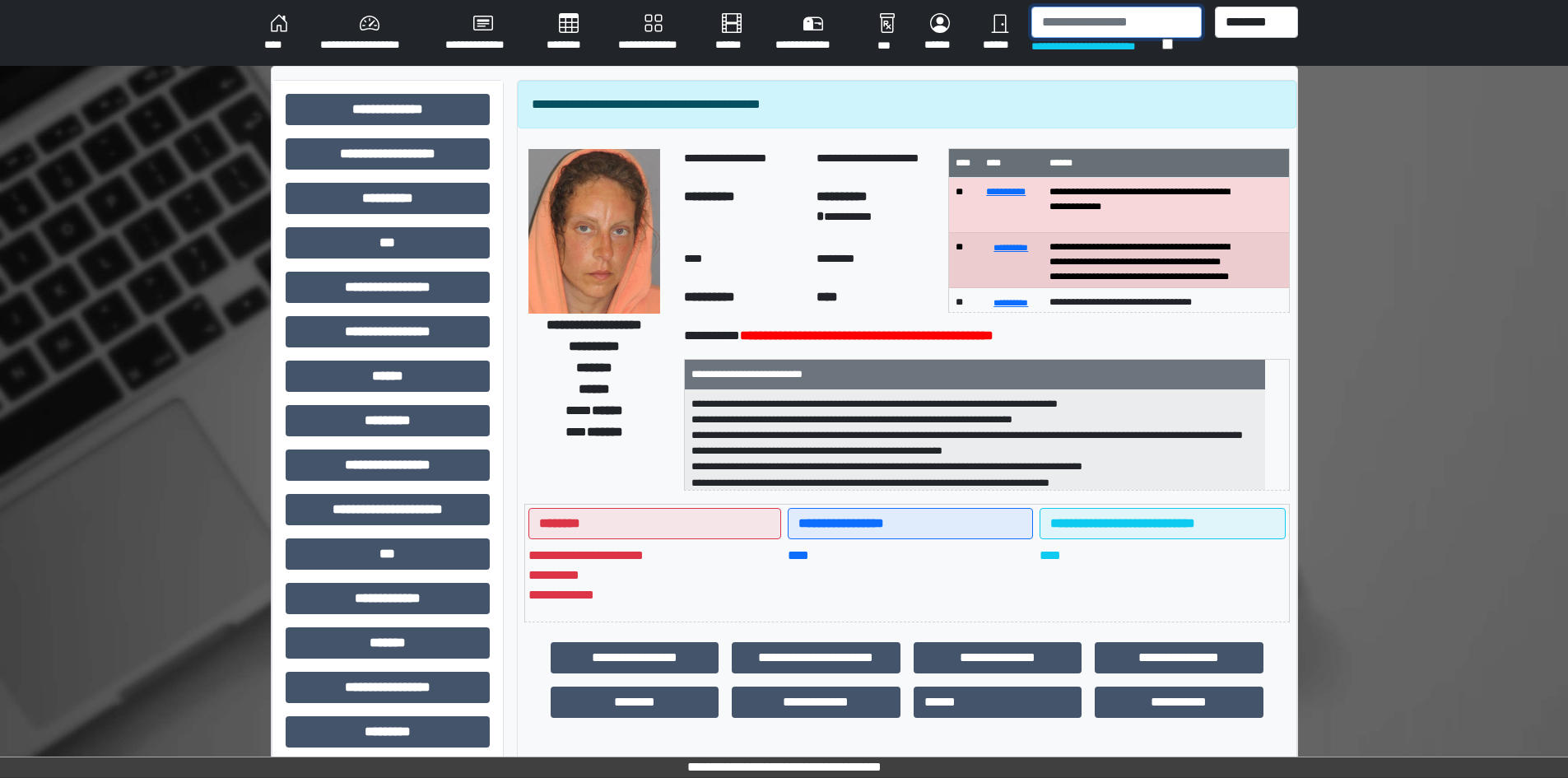 click at bounding box center [1116, 22] 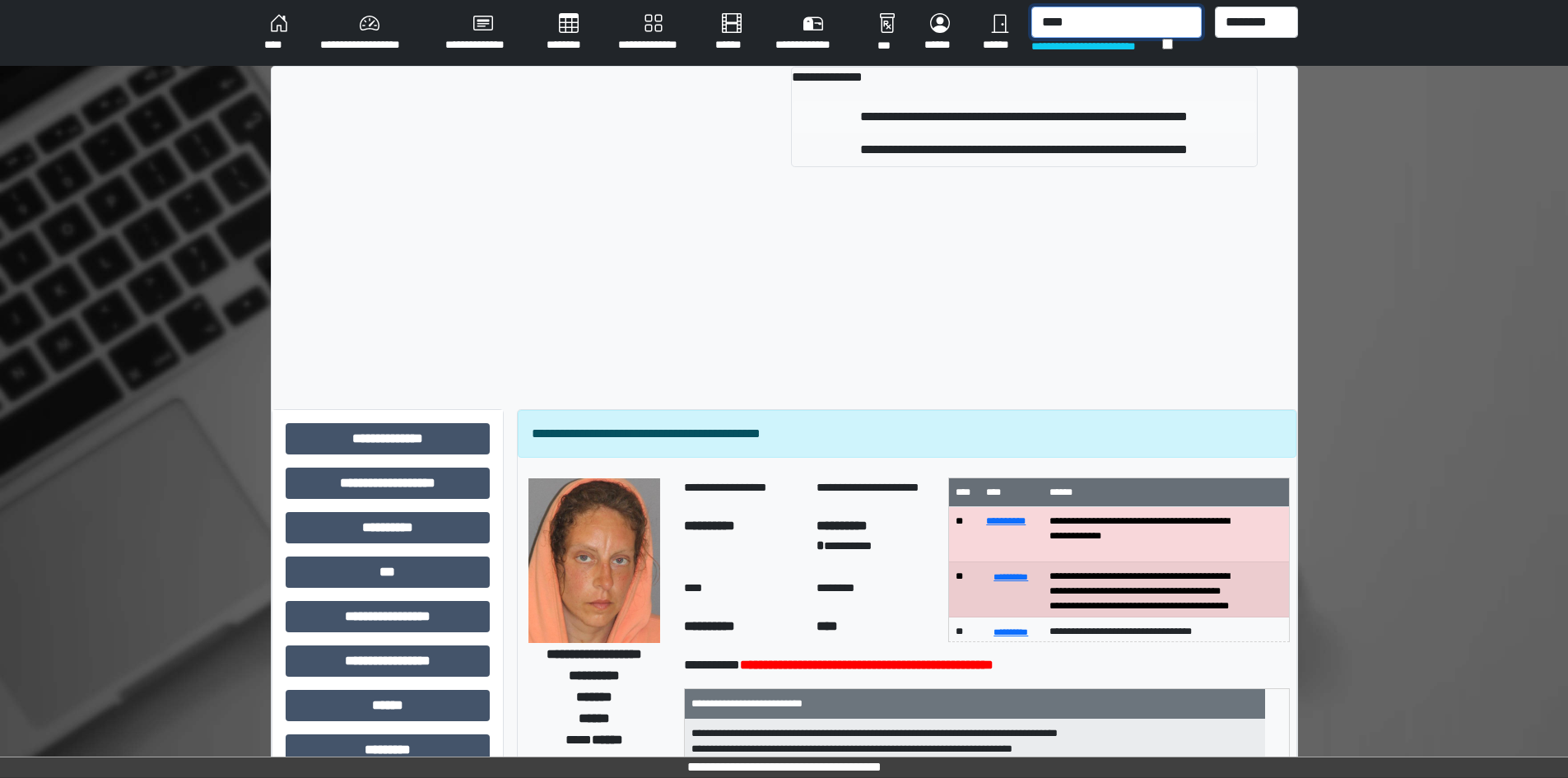type on "****" 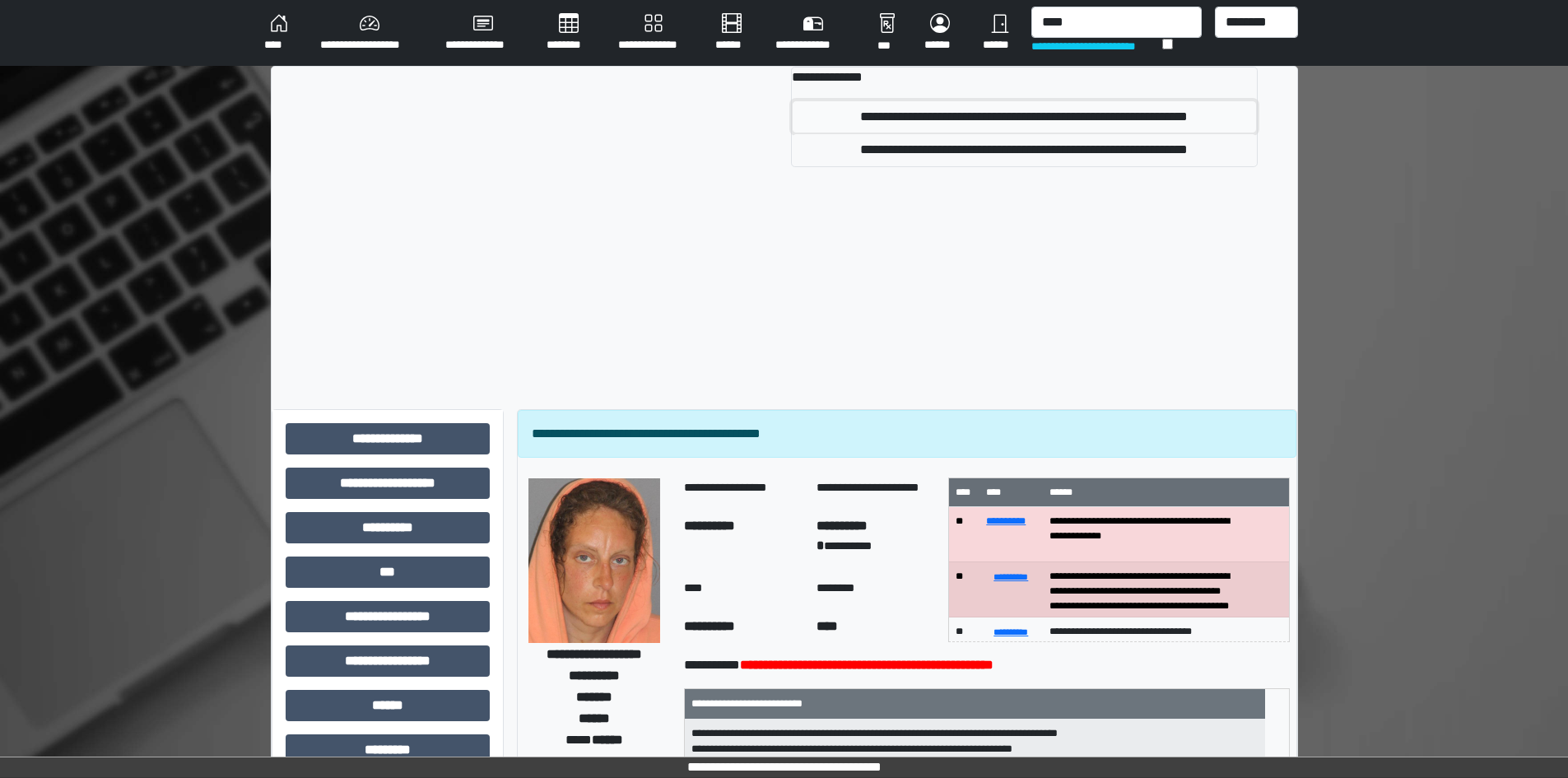 click on "**********" at bounding box center (1024, 117) 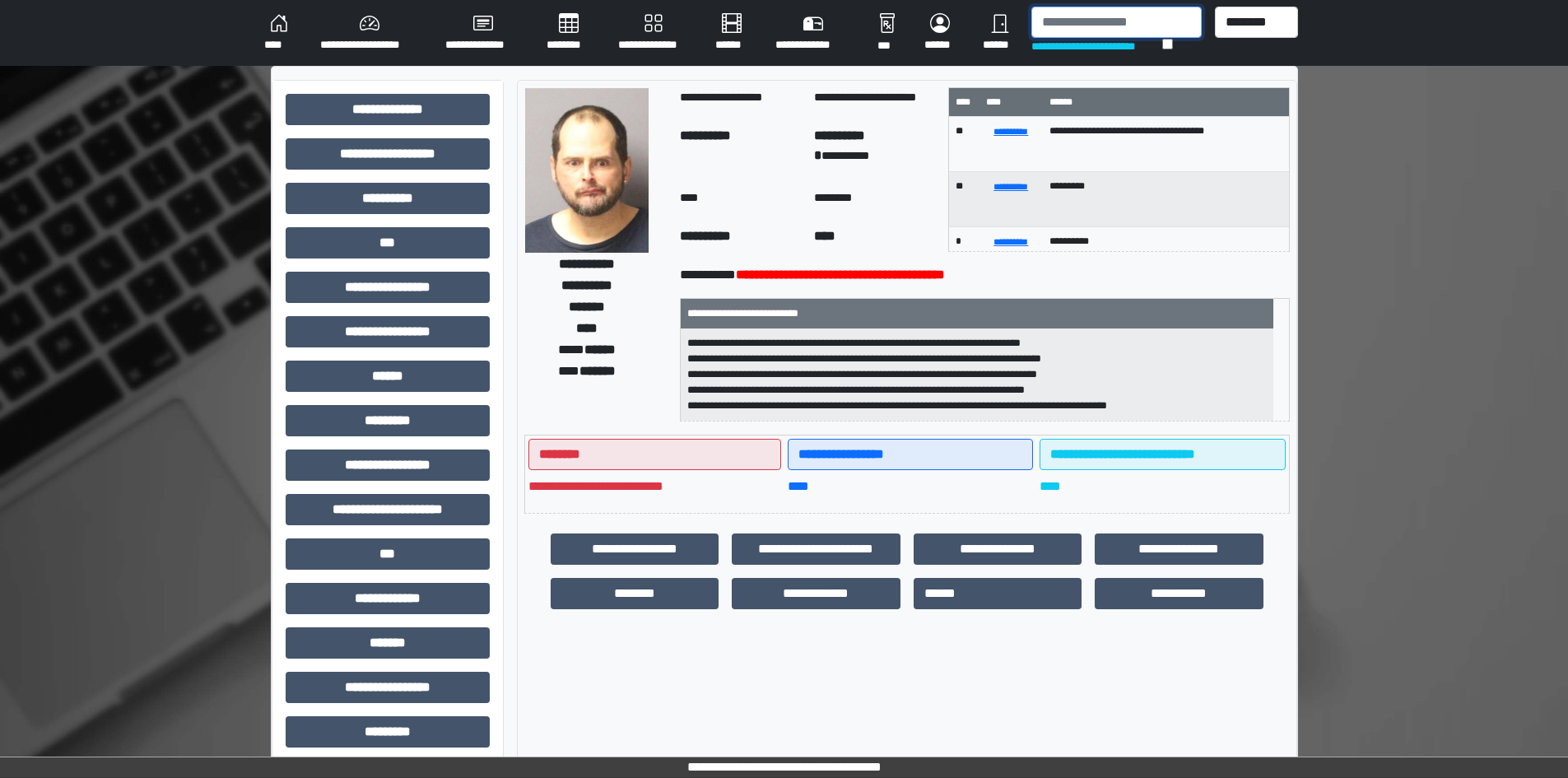 click at bounding box center [1116, 22] 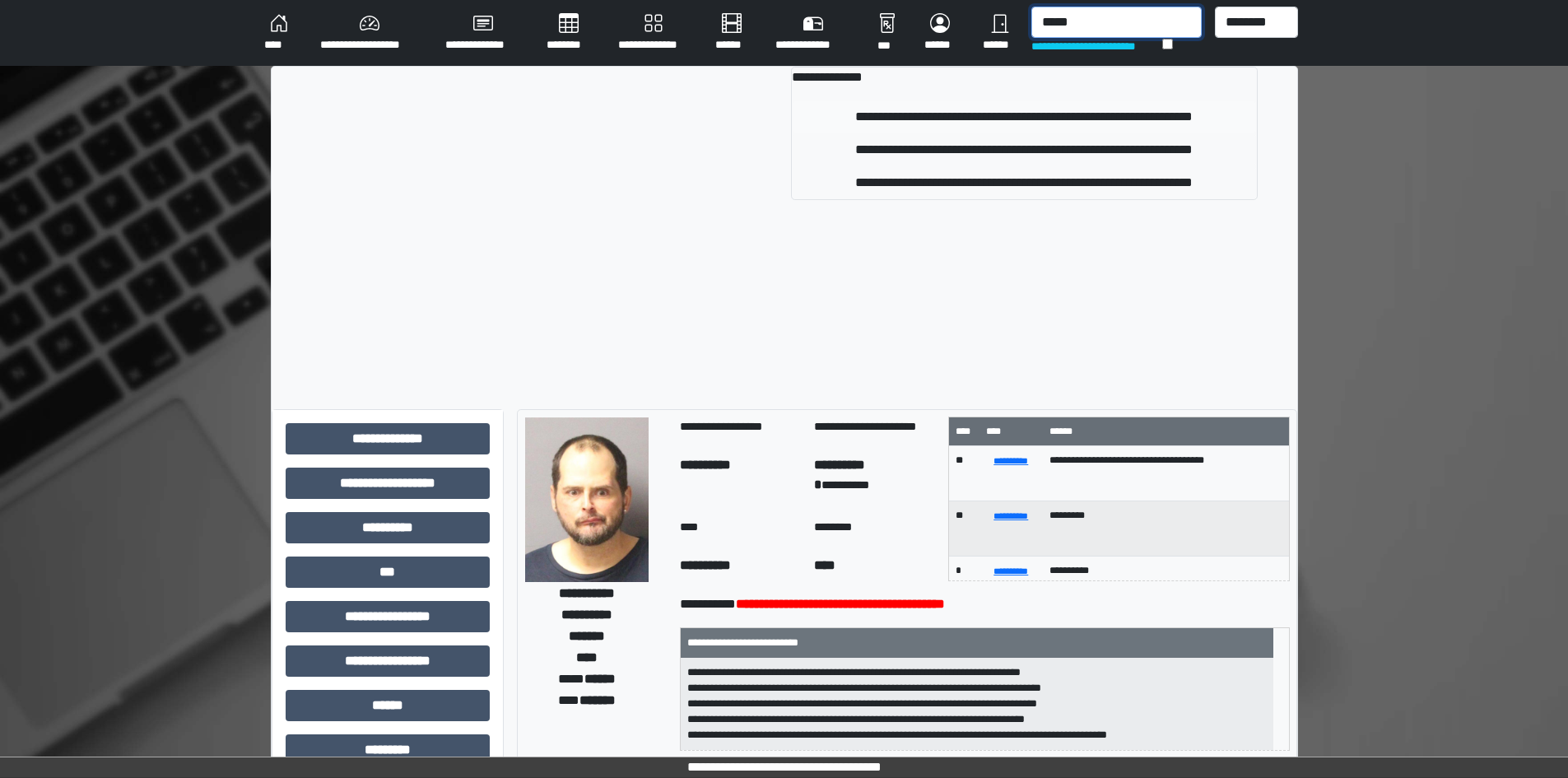 type on "*****" 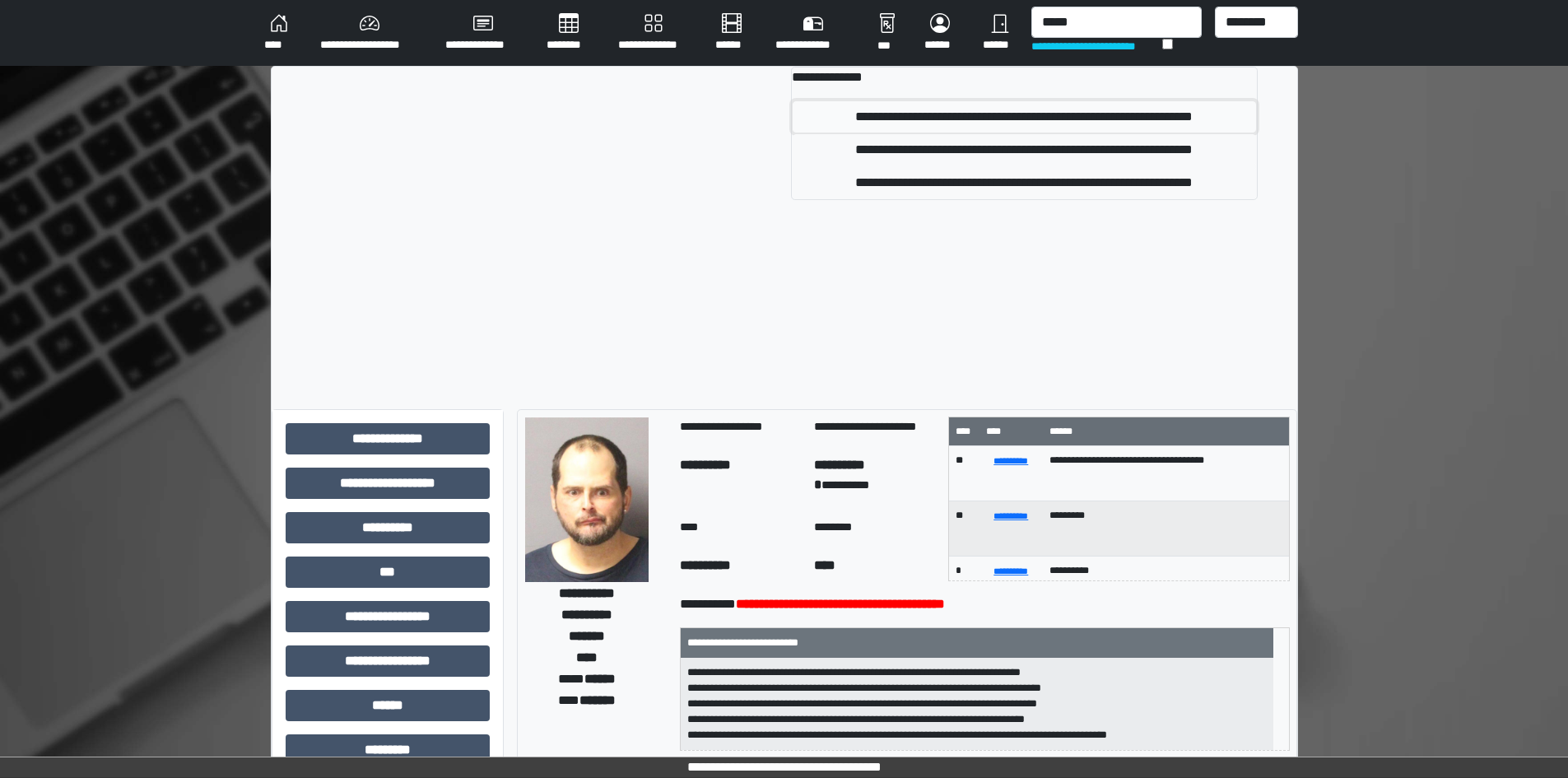click on "**********" at bounding box center [1024, 117] 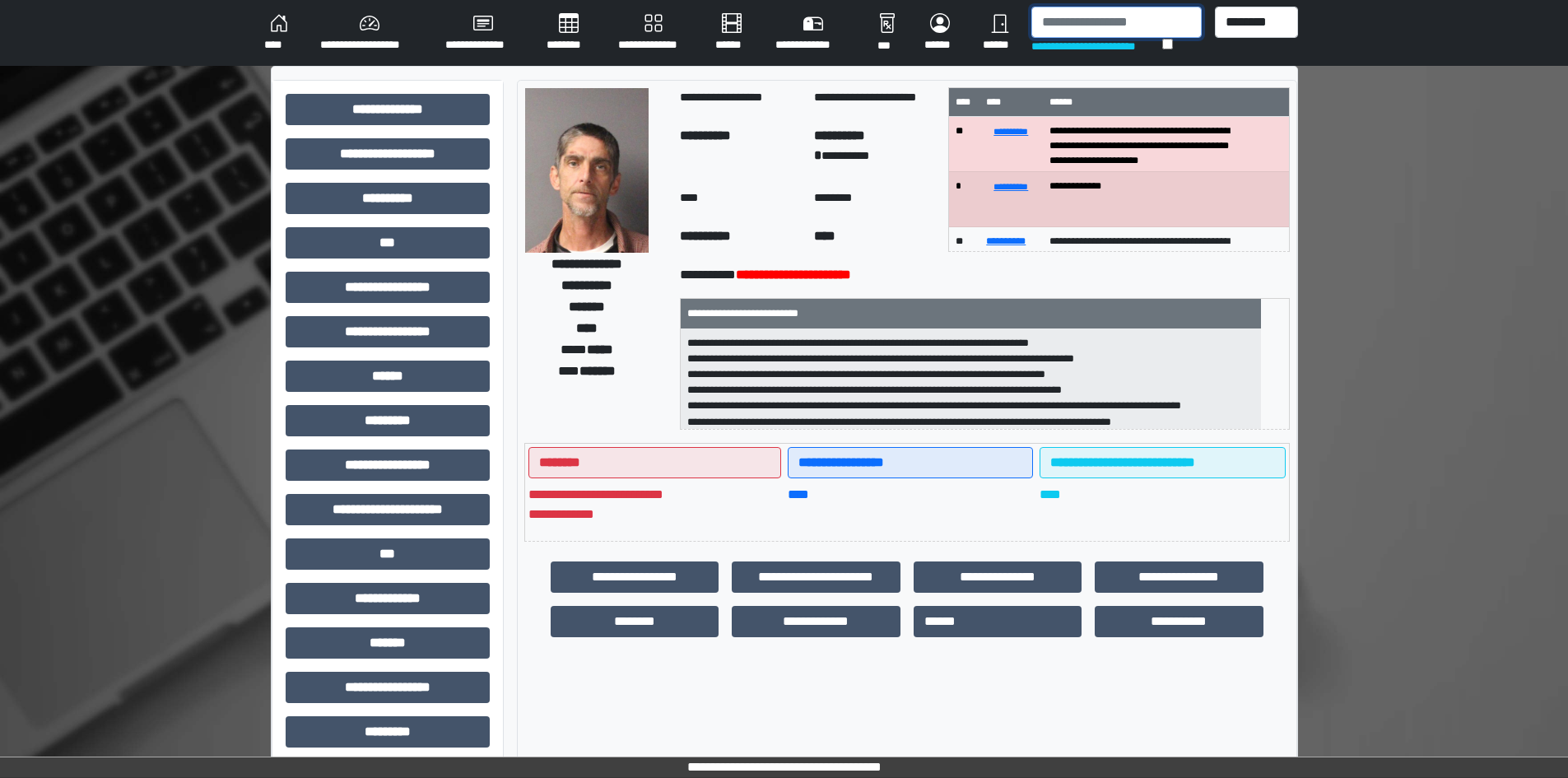 click at bounding box center [1116, 22] 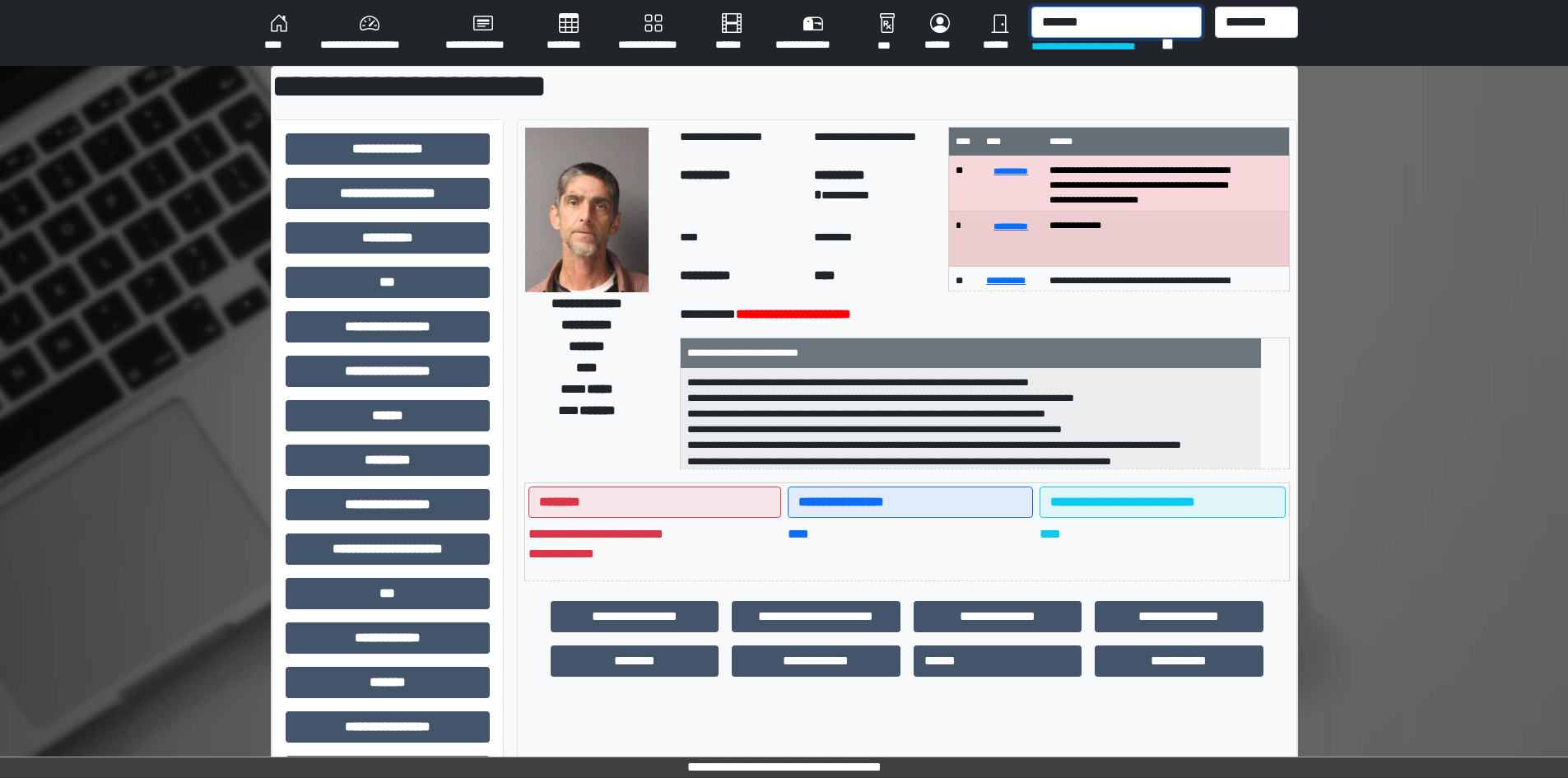 click on "*******" at bounding box center (1116, 22) 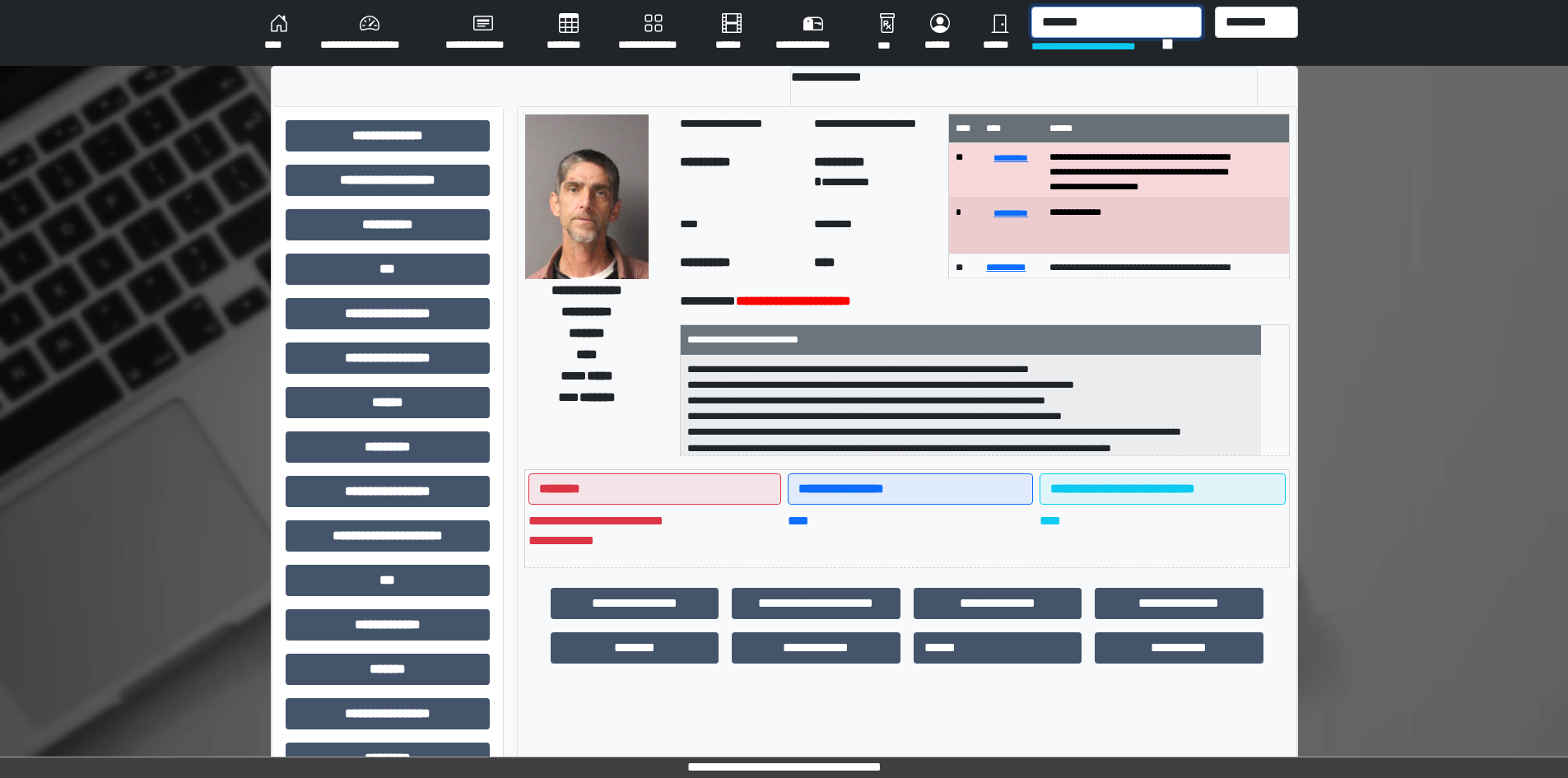 type on "*******" 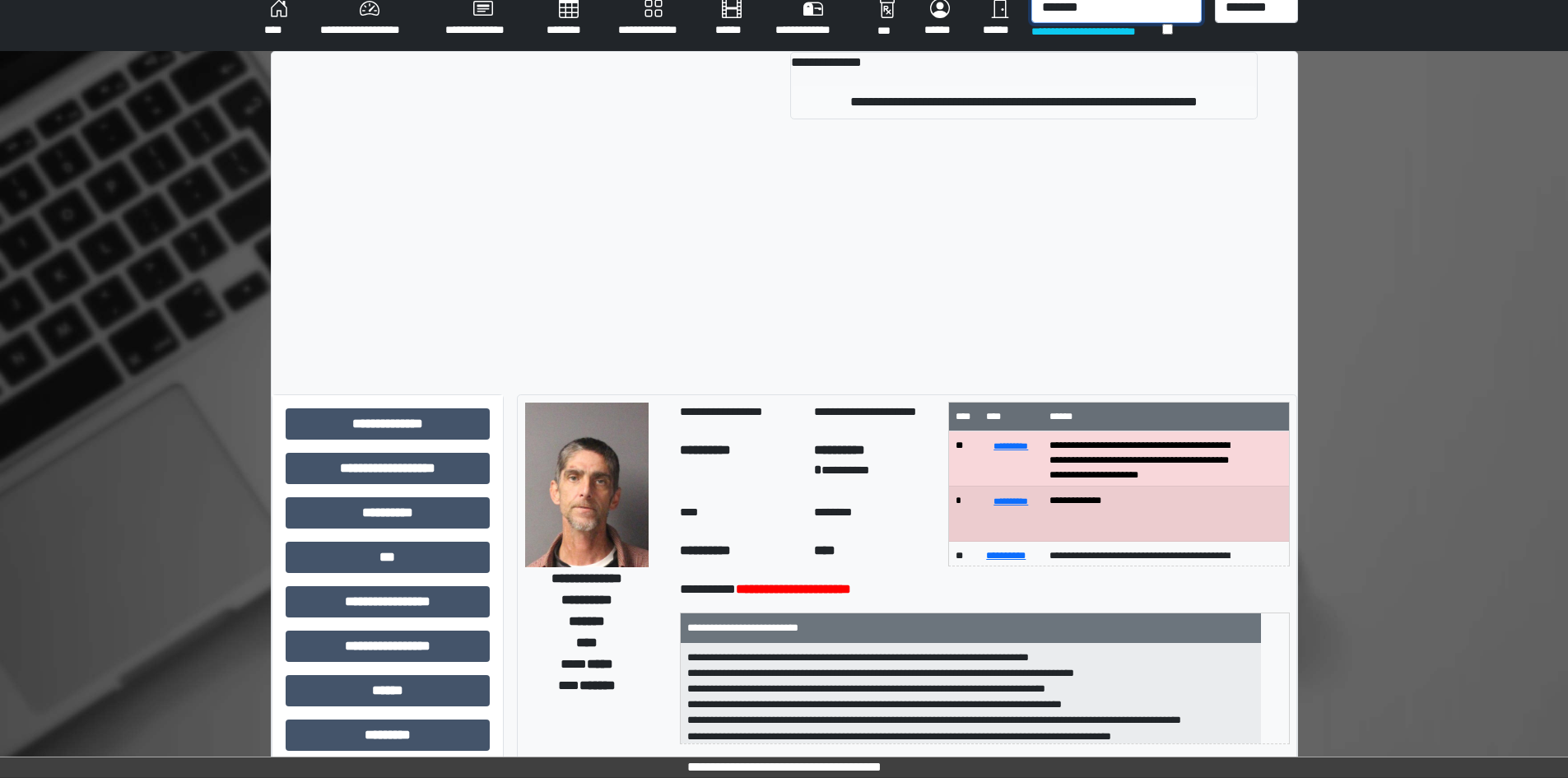 scroll, scrollTop: 0, scrollLeft: 0, axis: both 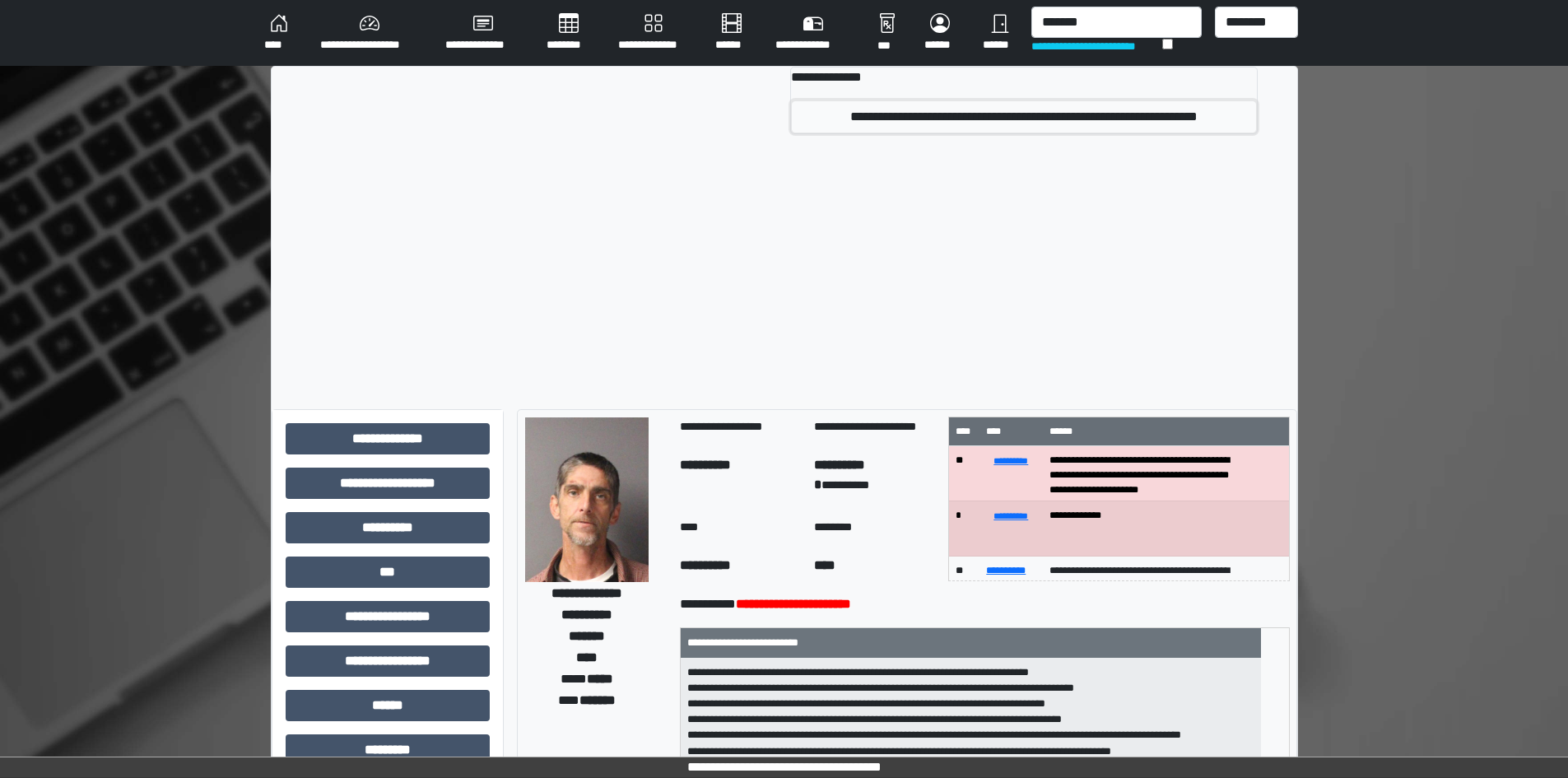 click on "**********" at bounding box center [1024, 117] 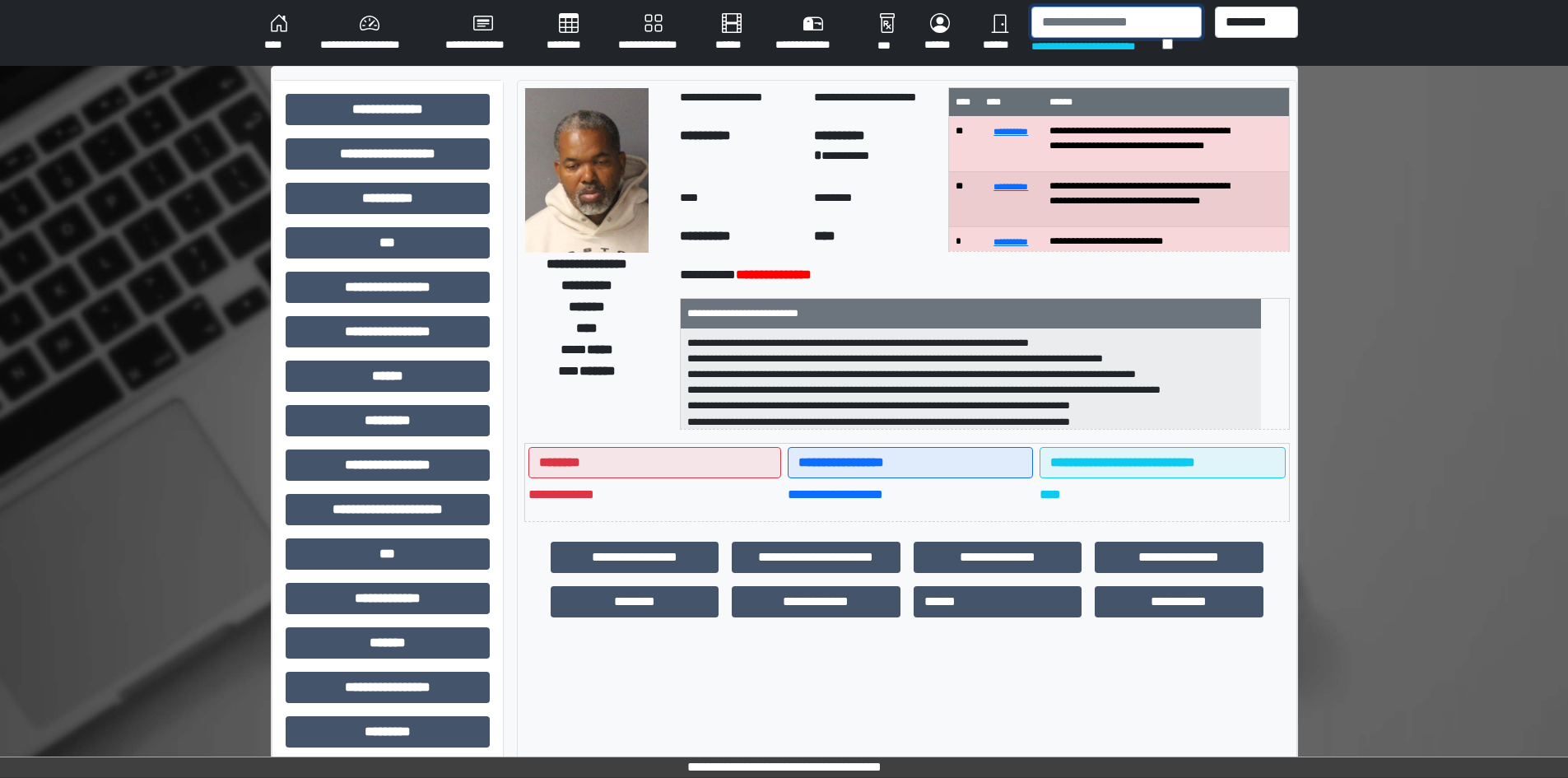 click at bounding box center (1116, 22) 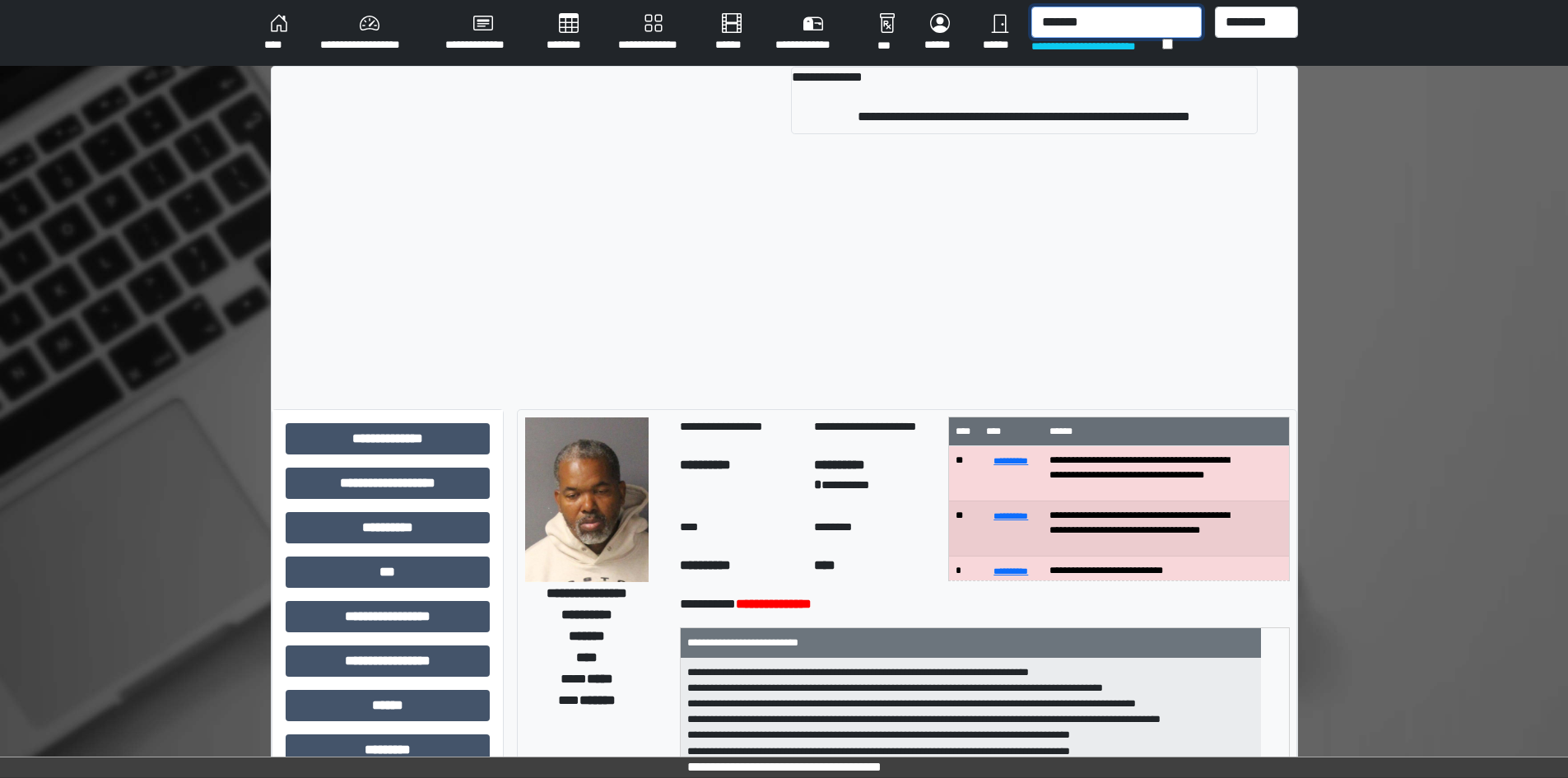 type on "*******" 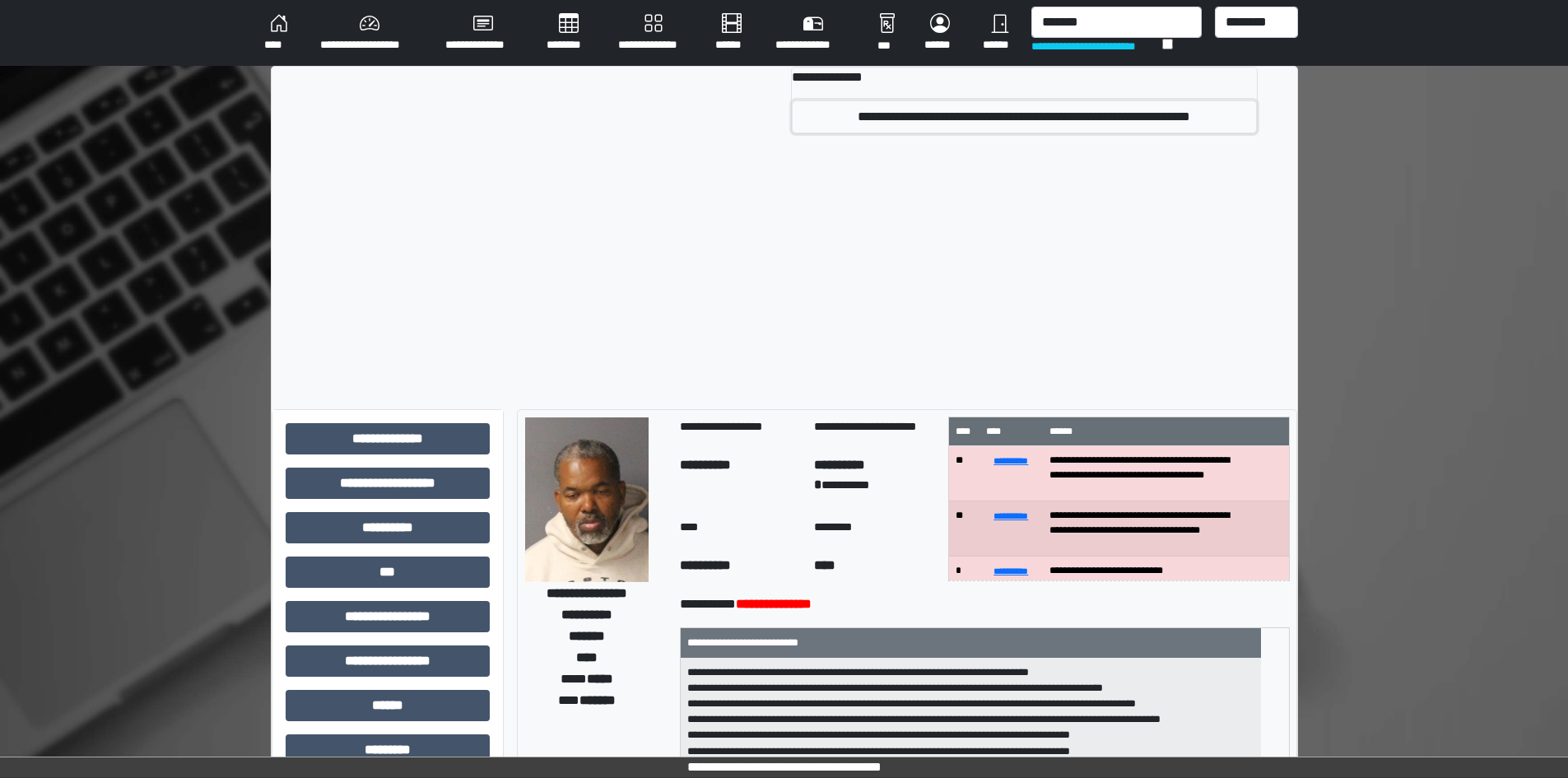 click on "**********" at bounding box center (1024, 117) 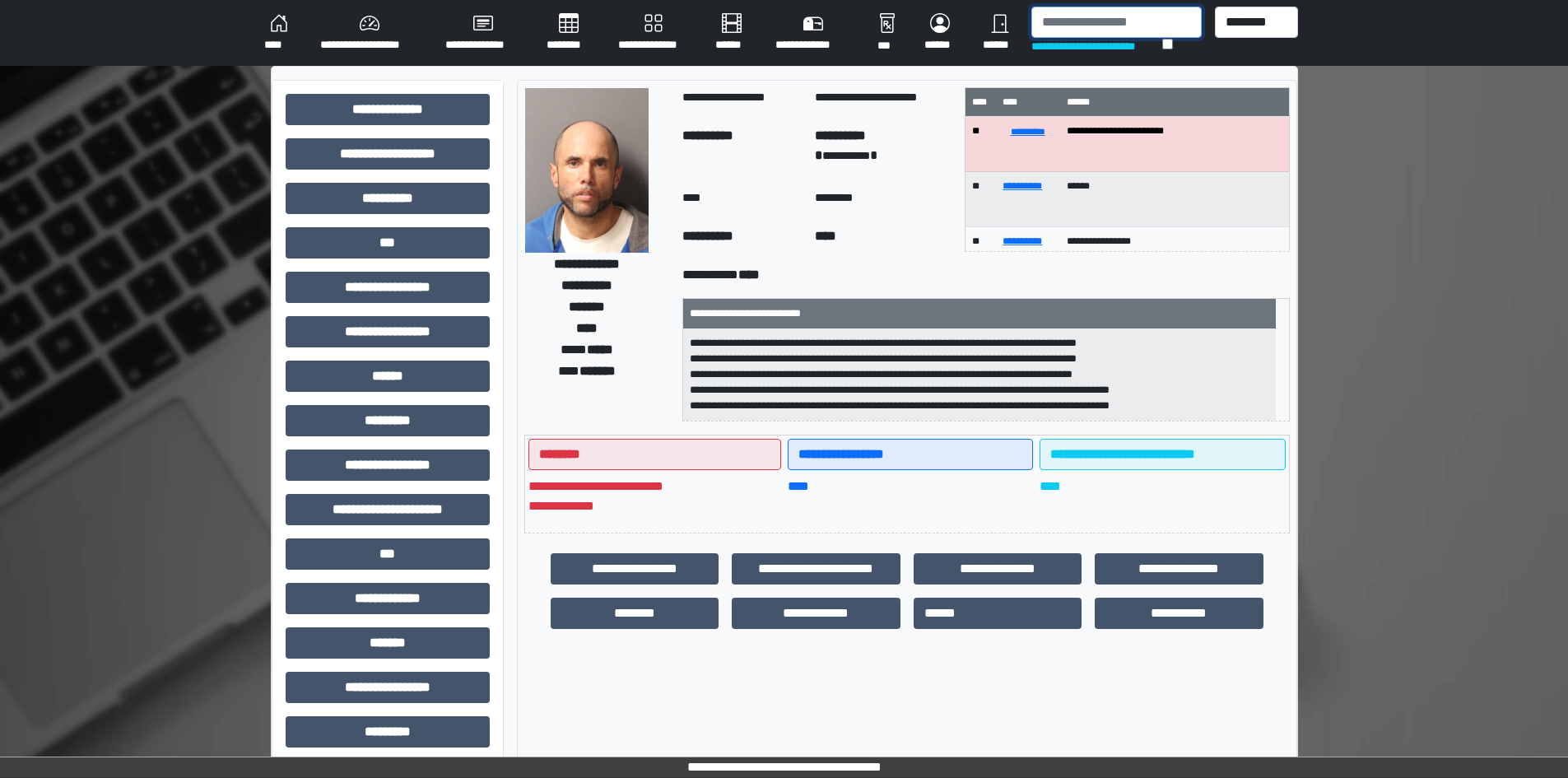 drag, startPoint x: 1029, startPoint y: 123, endPoint x: 1175, endPoint y: 20, distance: 178.67568 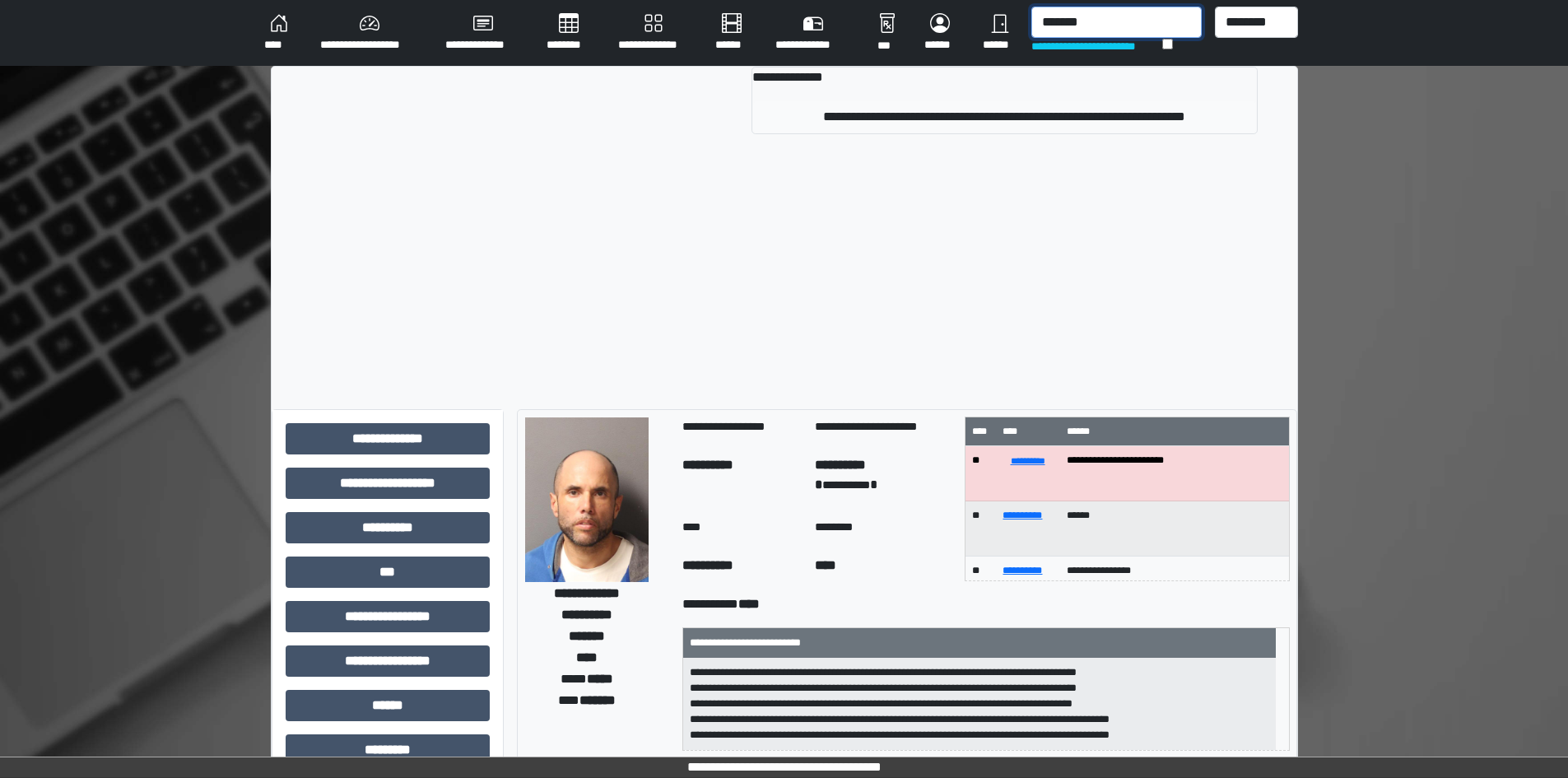 type on "*******" 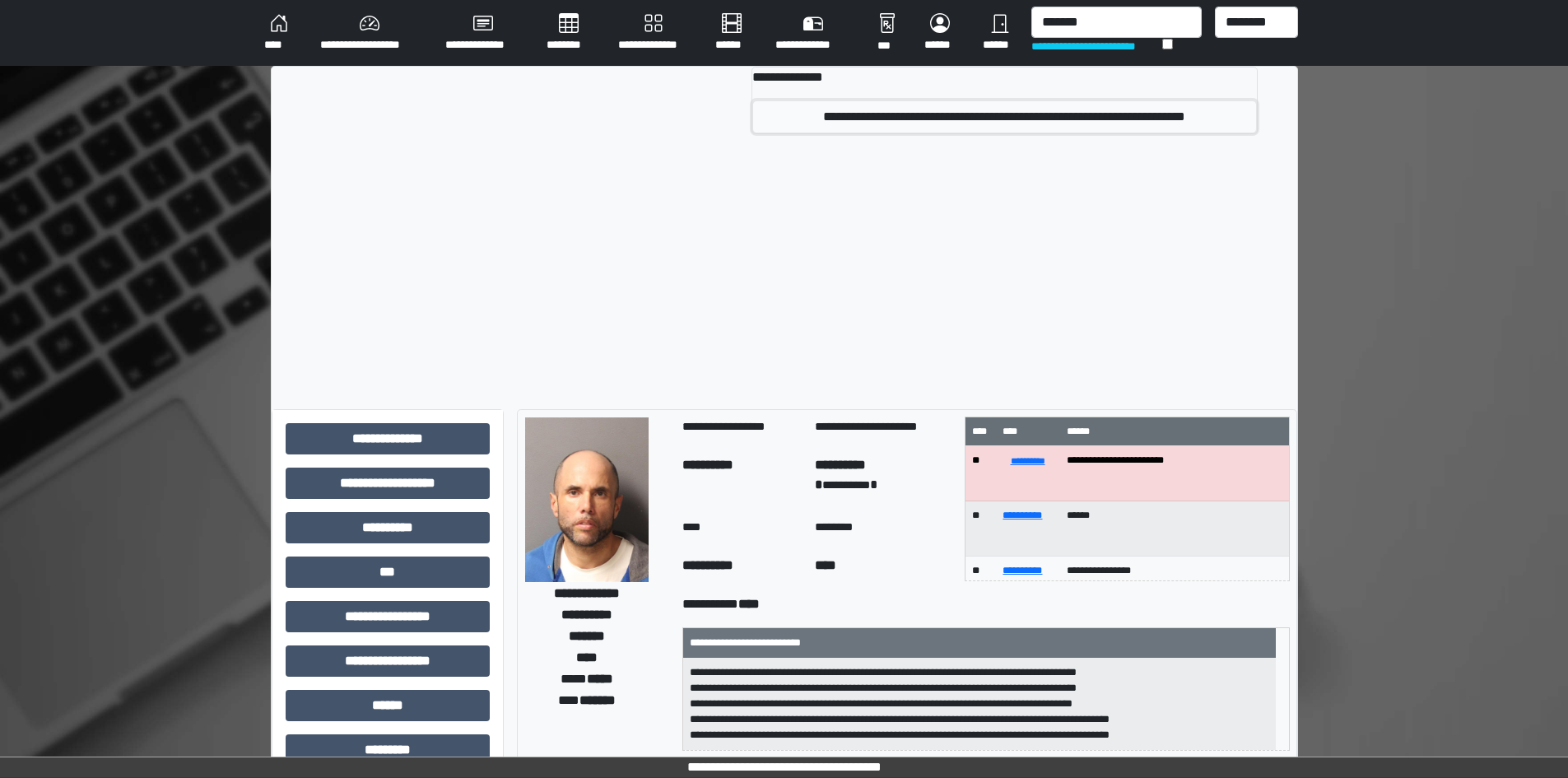 click on "**********" at bounding box center (1004, 117) 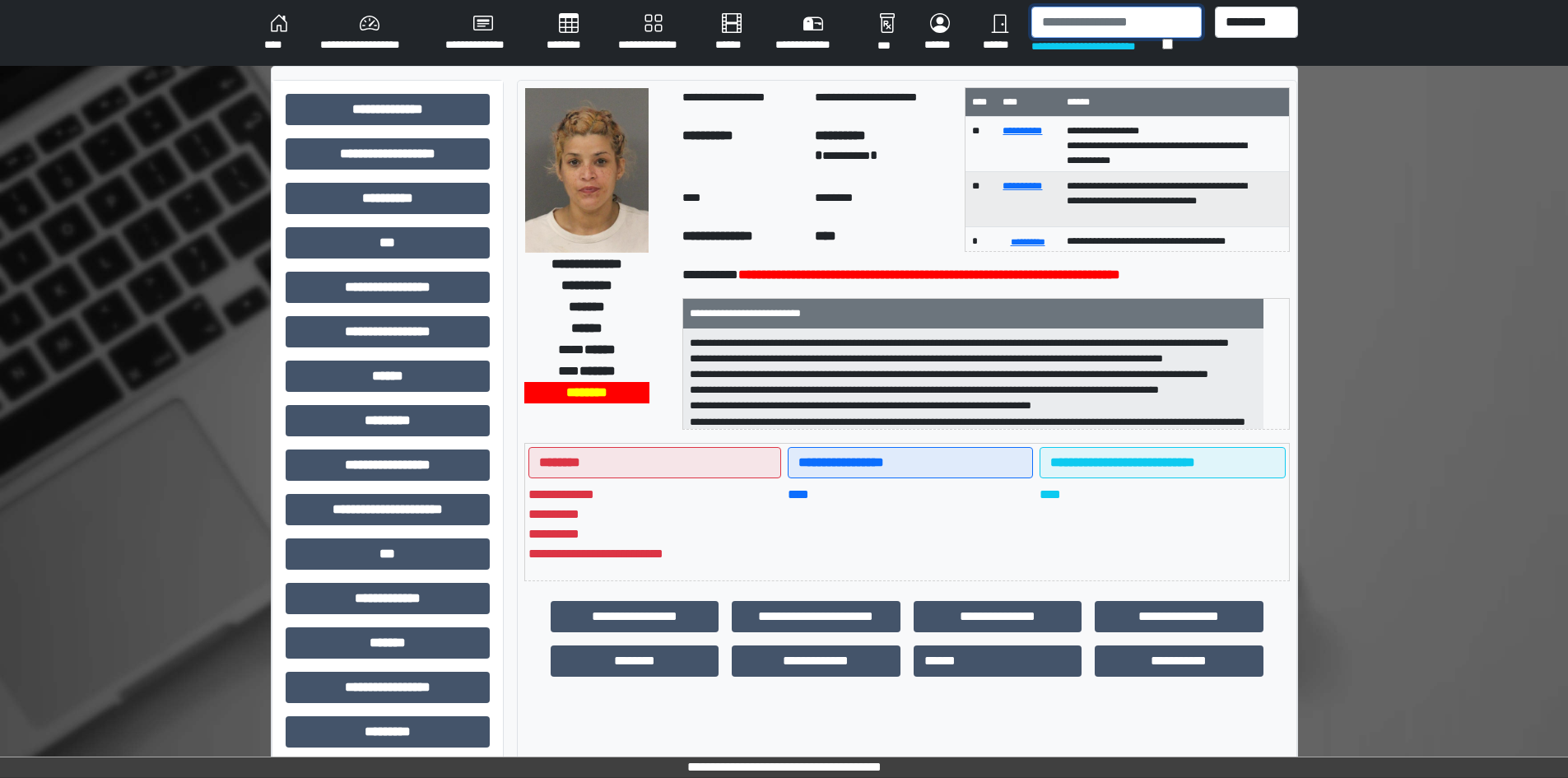 click at bounding box center [1116, 22] 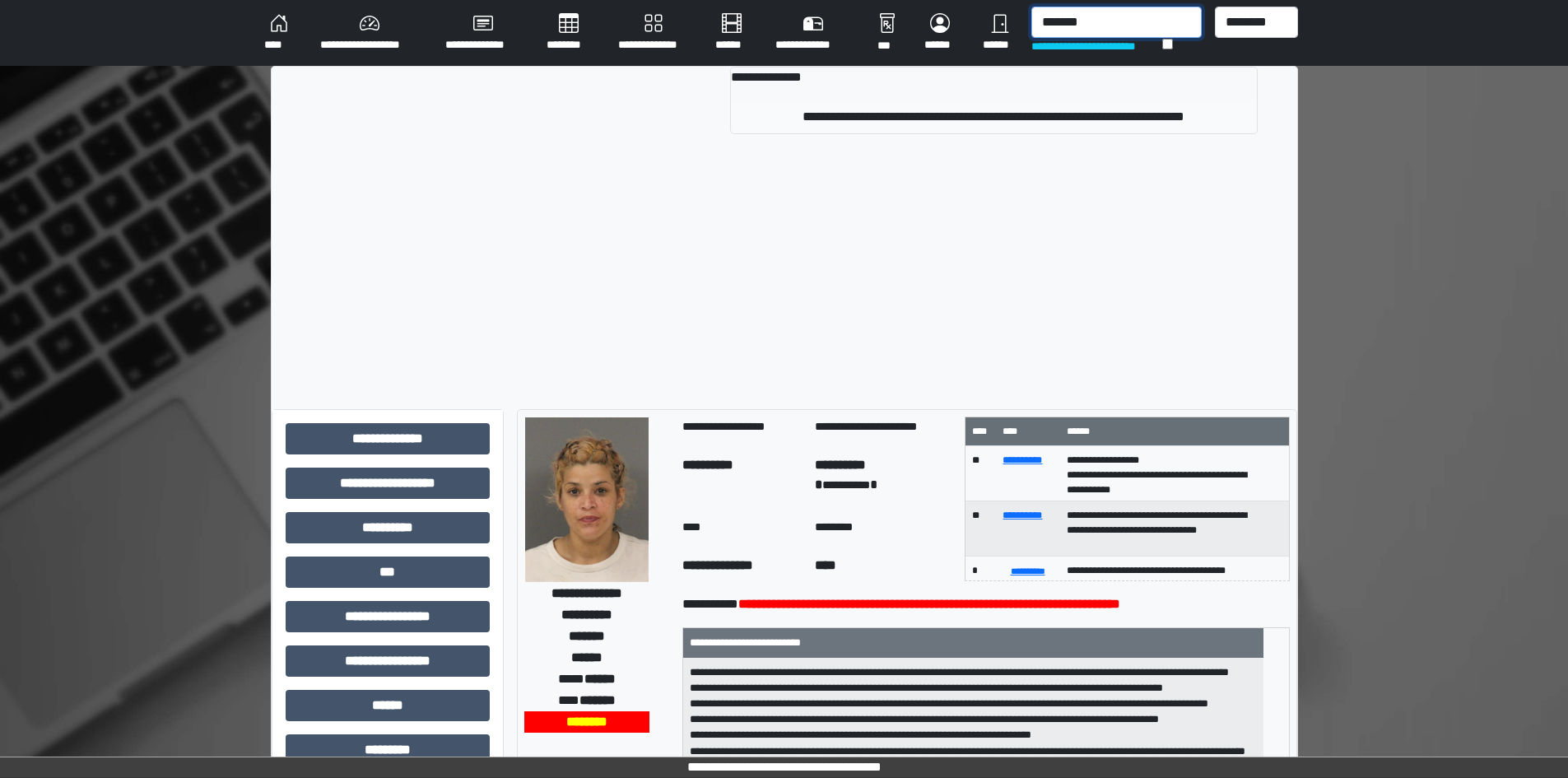 type on "*******" 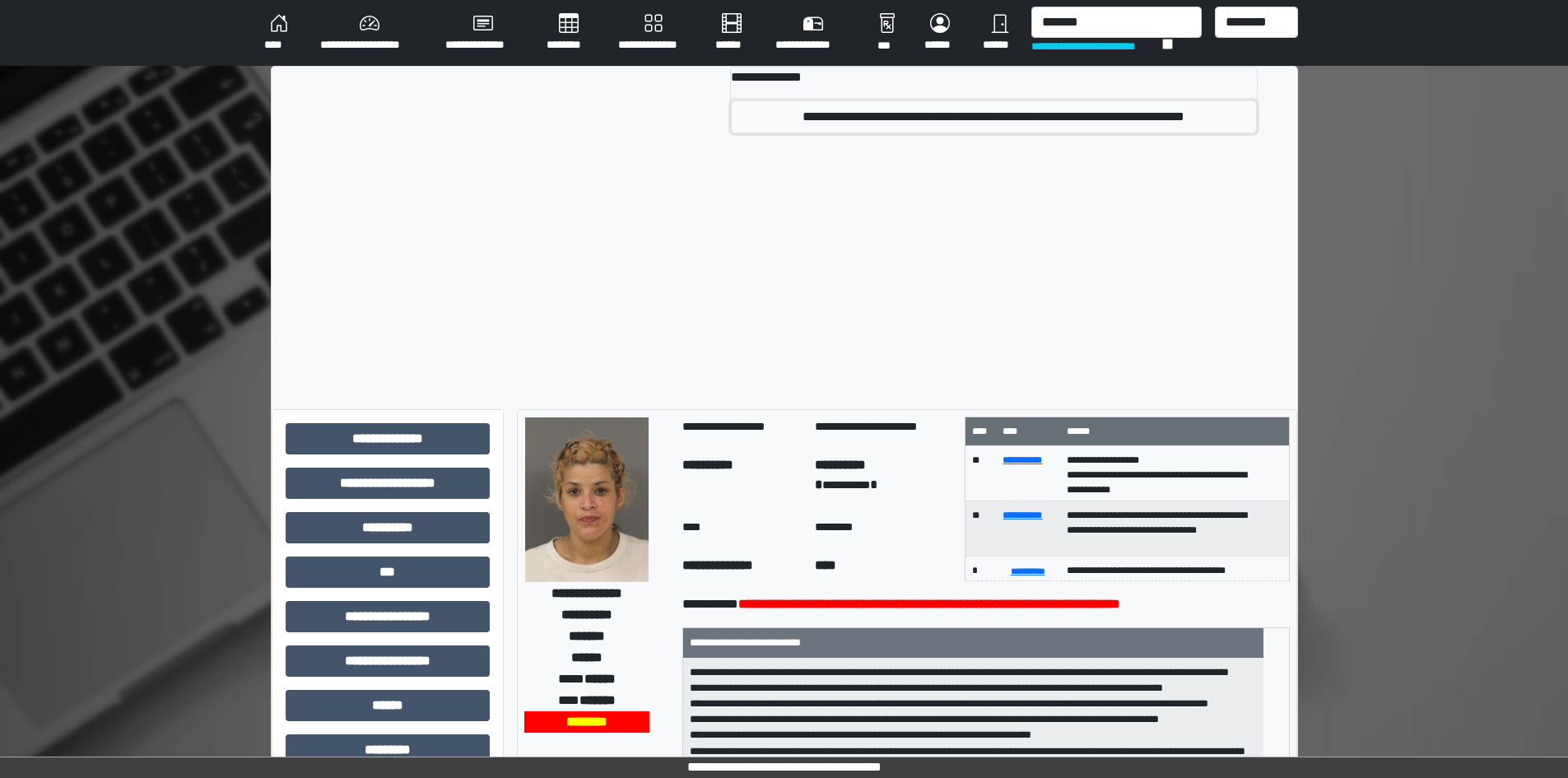 click on "**********" at bounding box center [993, 117] 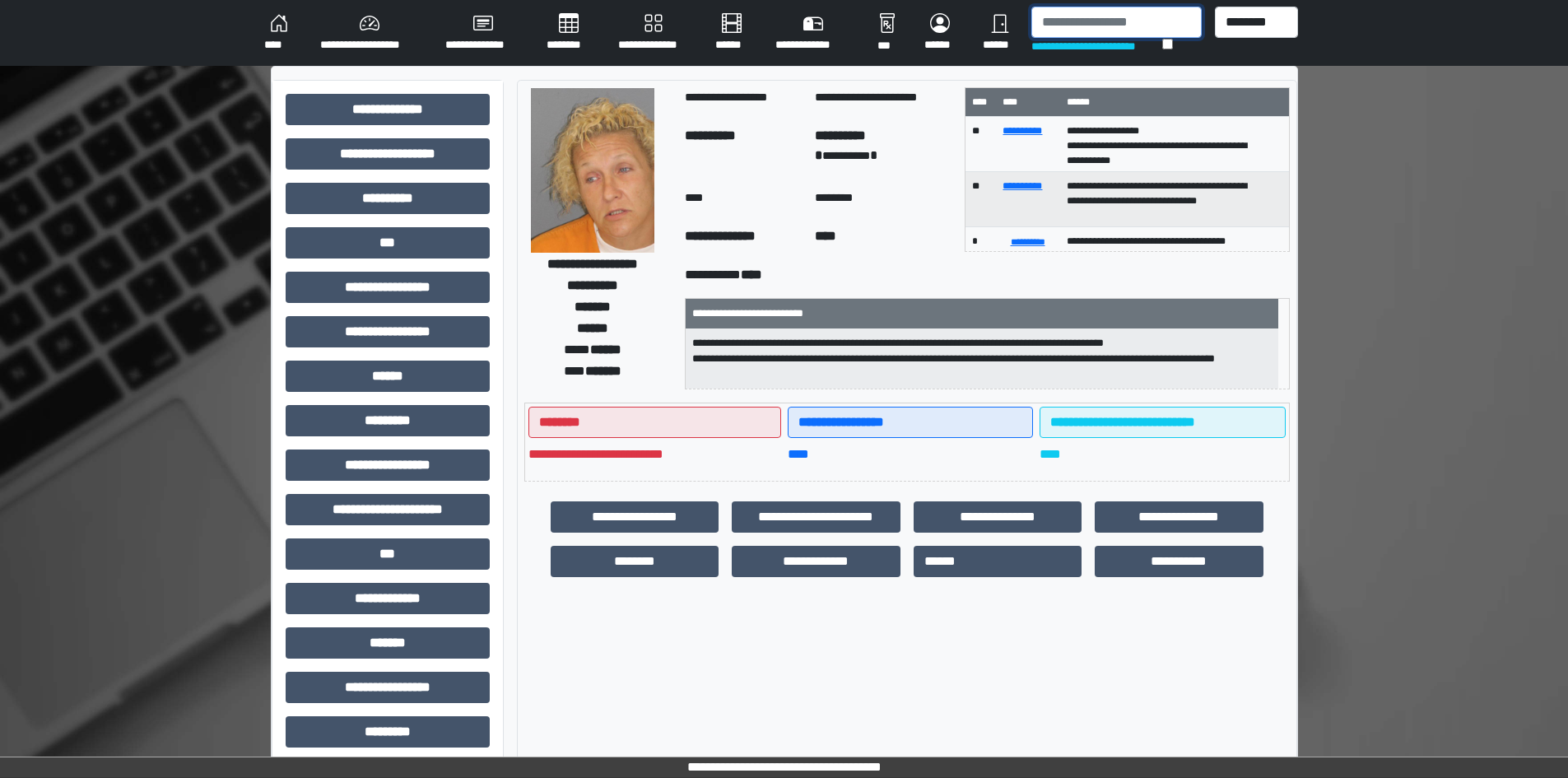 click at bounding box center [1116, 22] 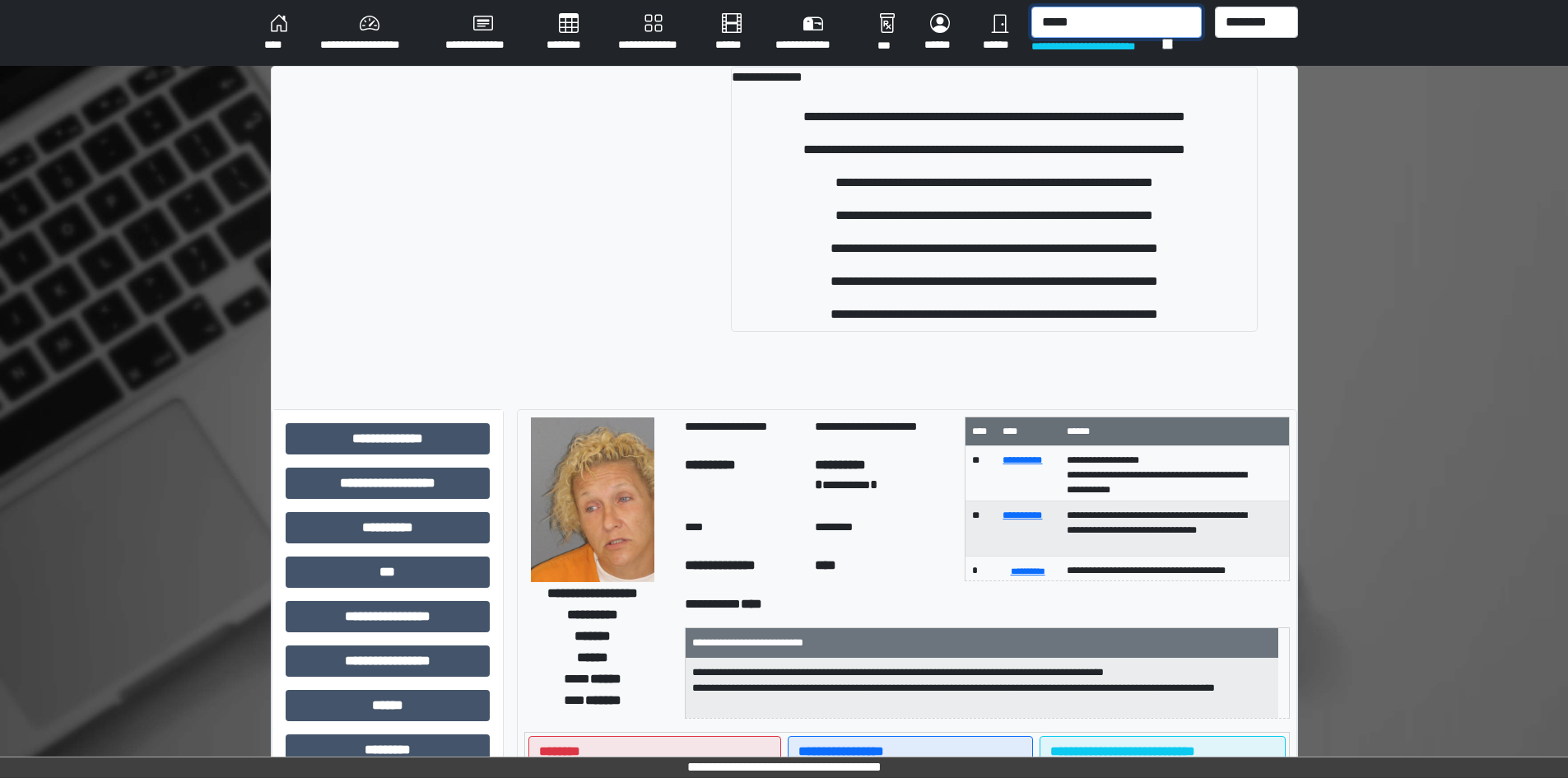 click on "*****" at bounding box center (1116, 22) 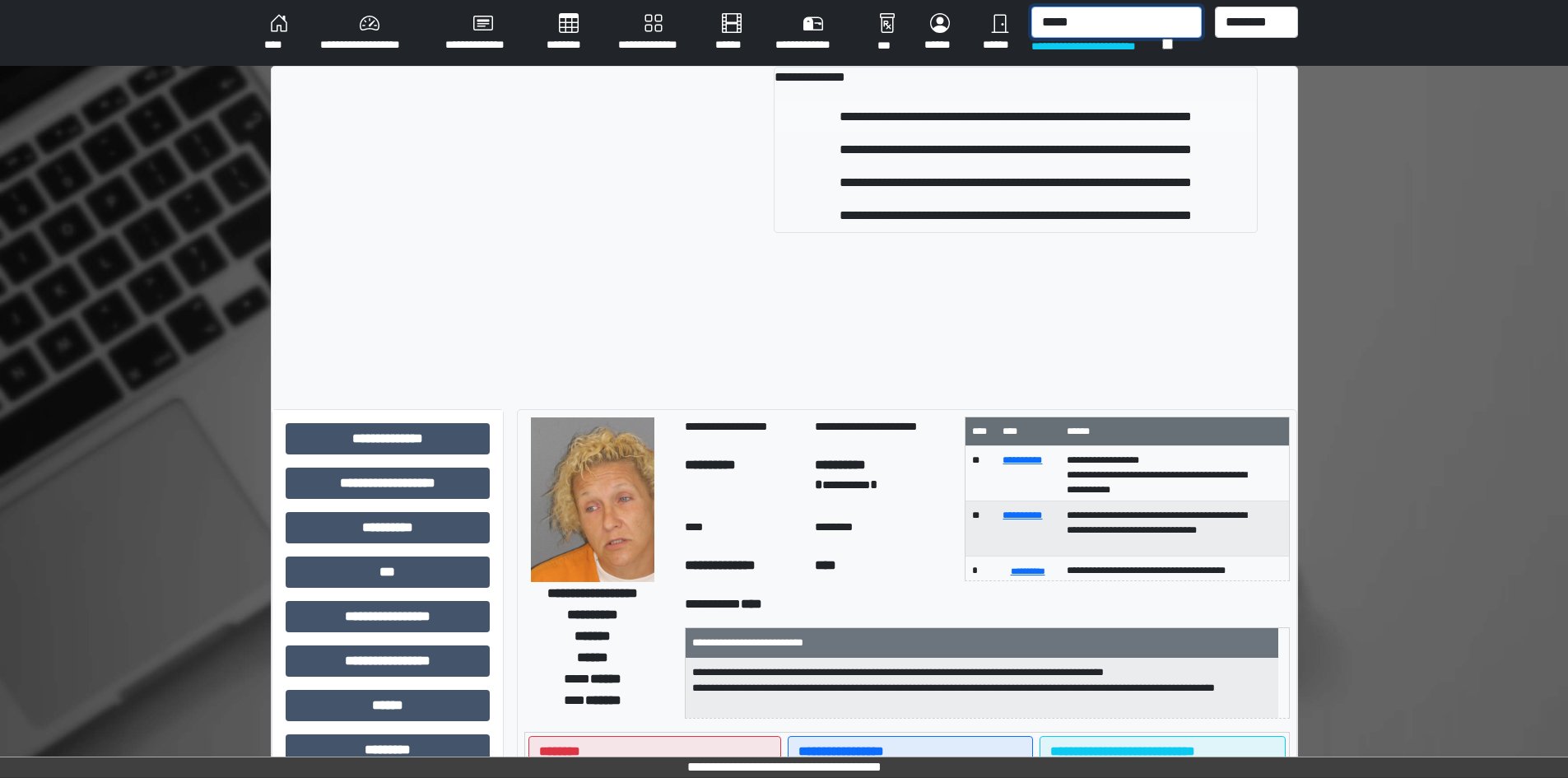 type on "*****" 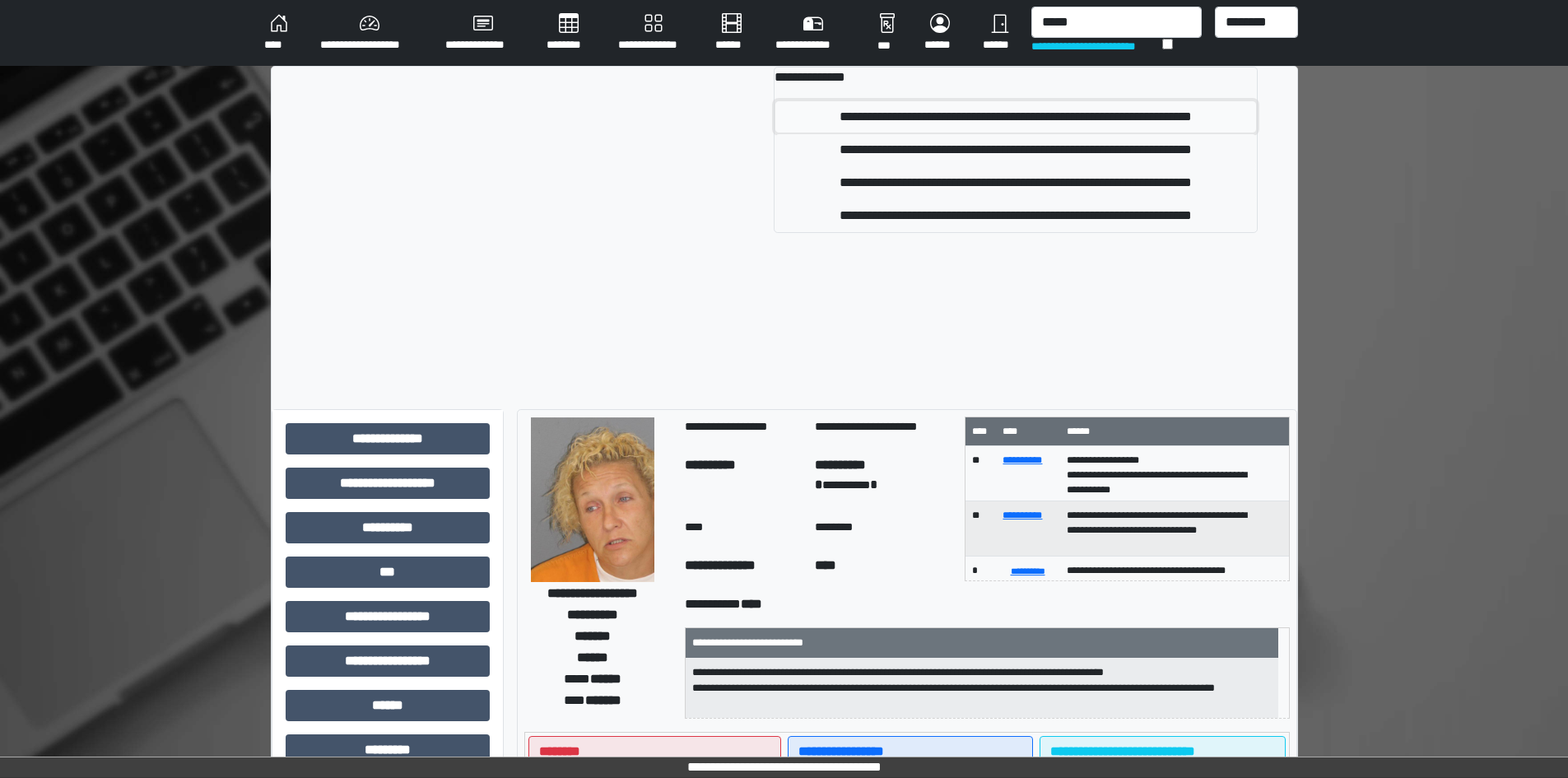 click on "**********" at bounding box center [1015, 117] 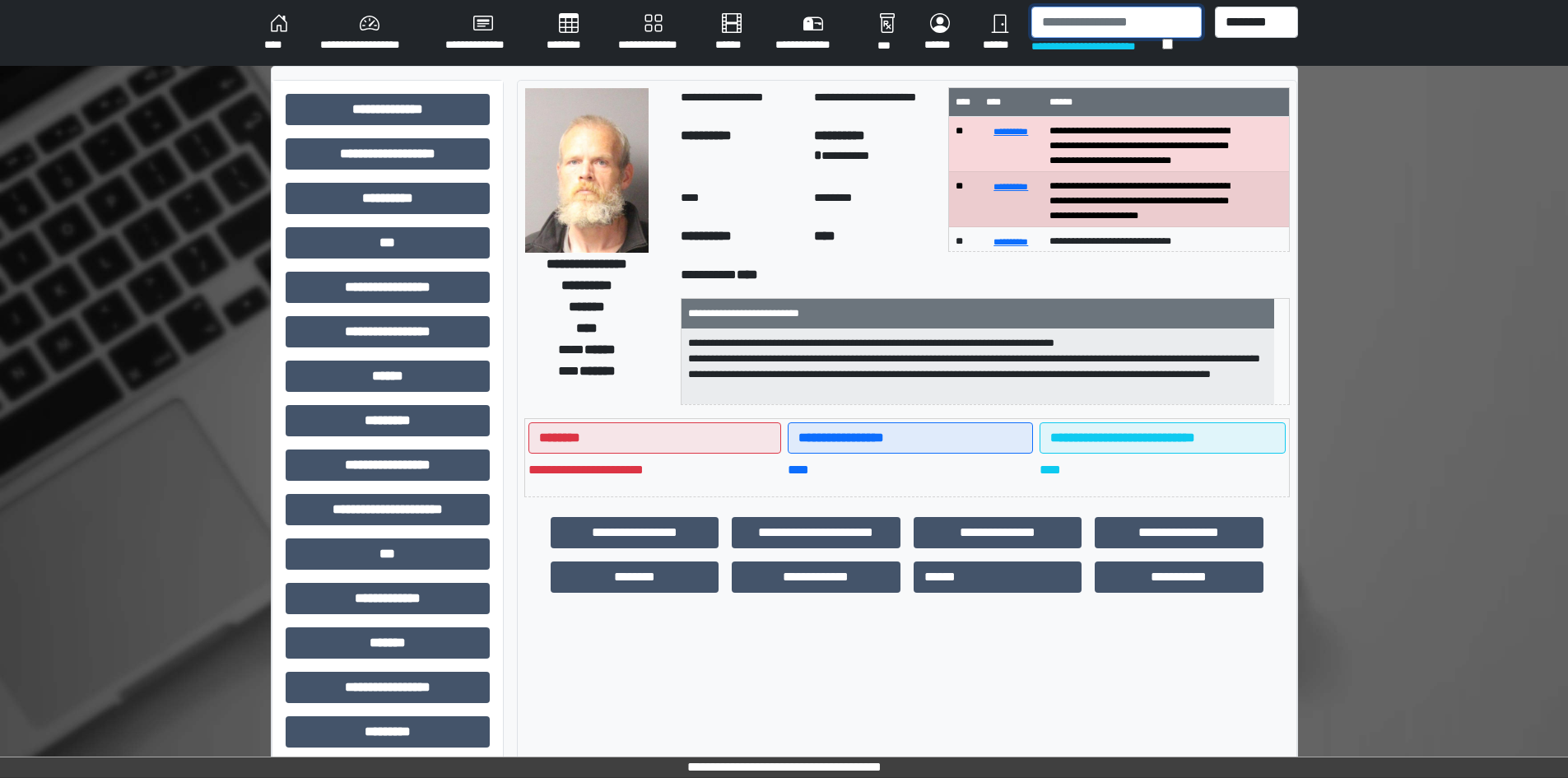 click at bounding box center [1116, 22] 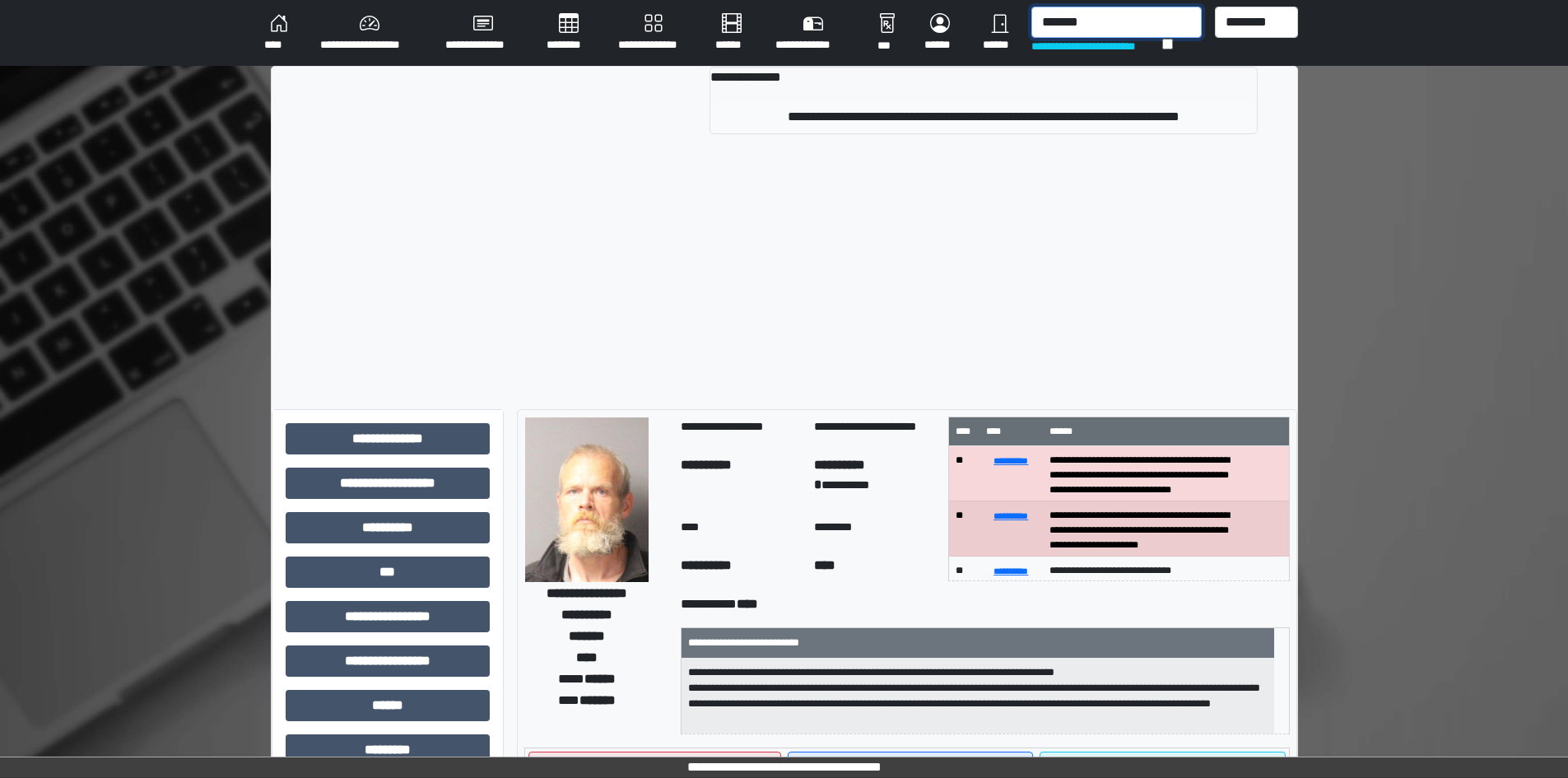type on "*******" 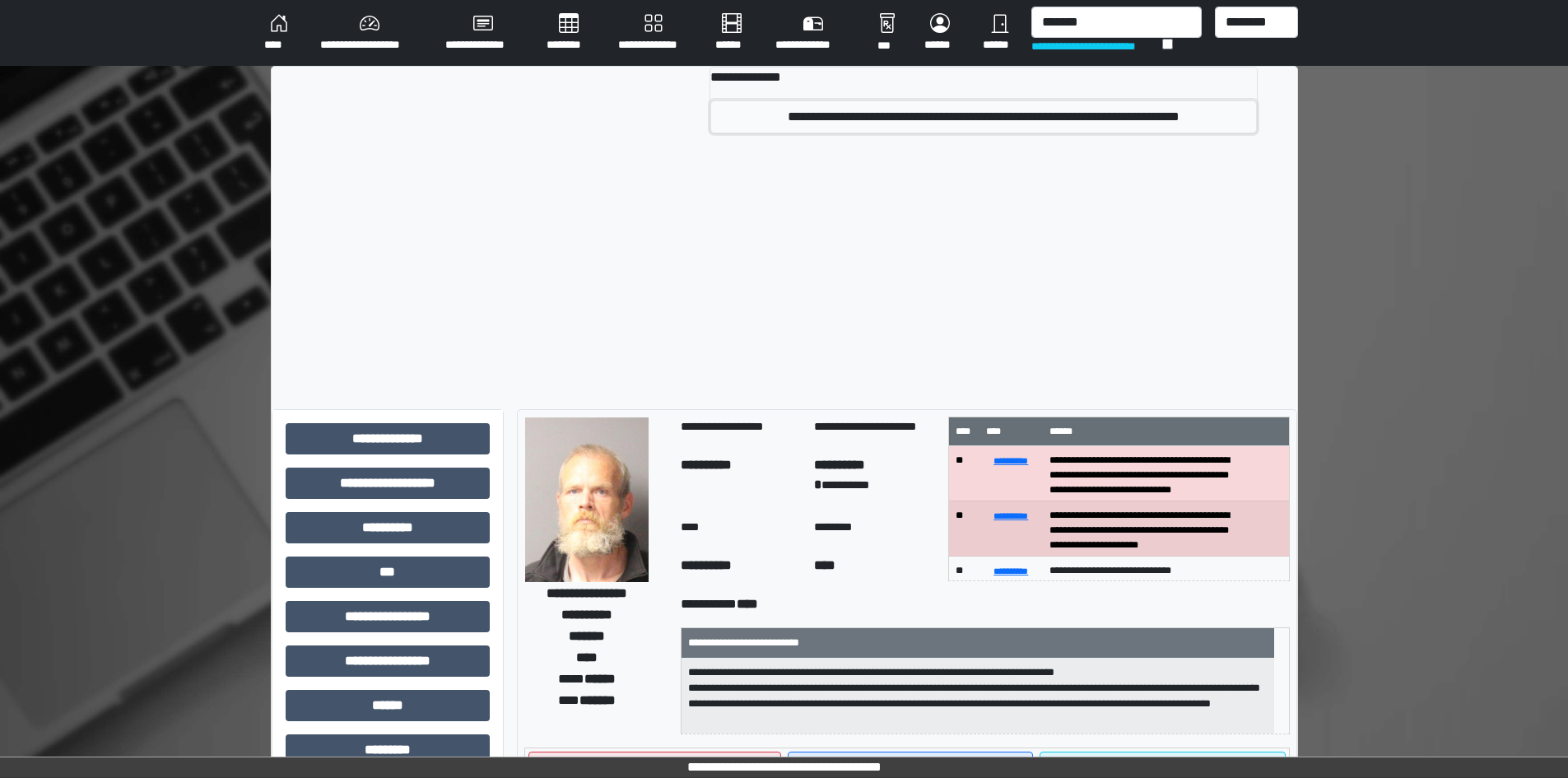 click on "**********" at bounding box center (983, 117) 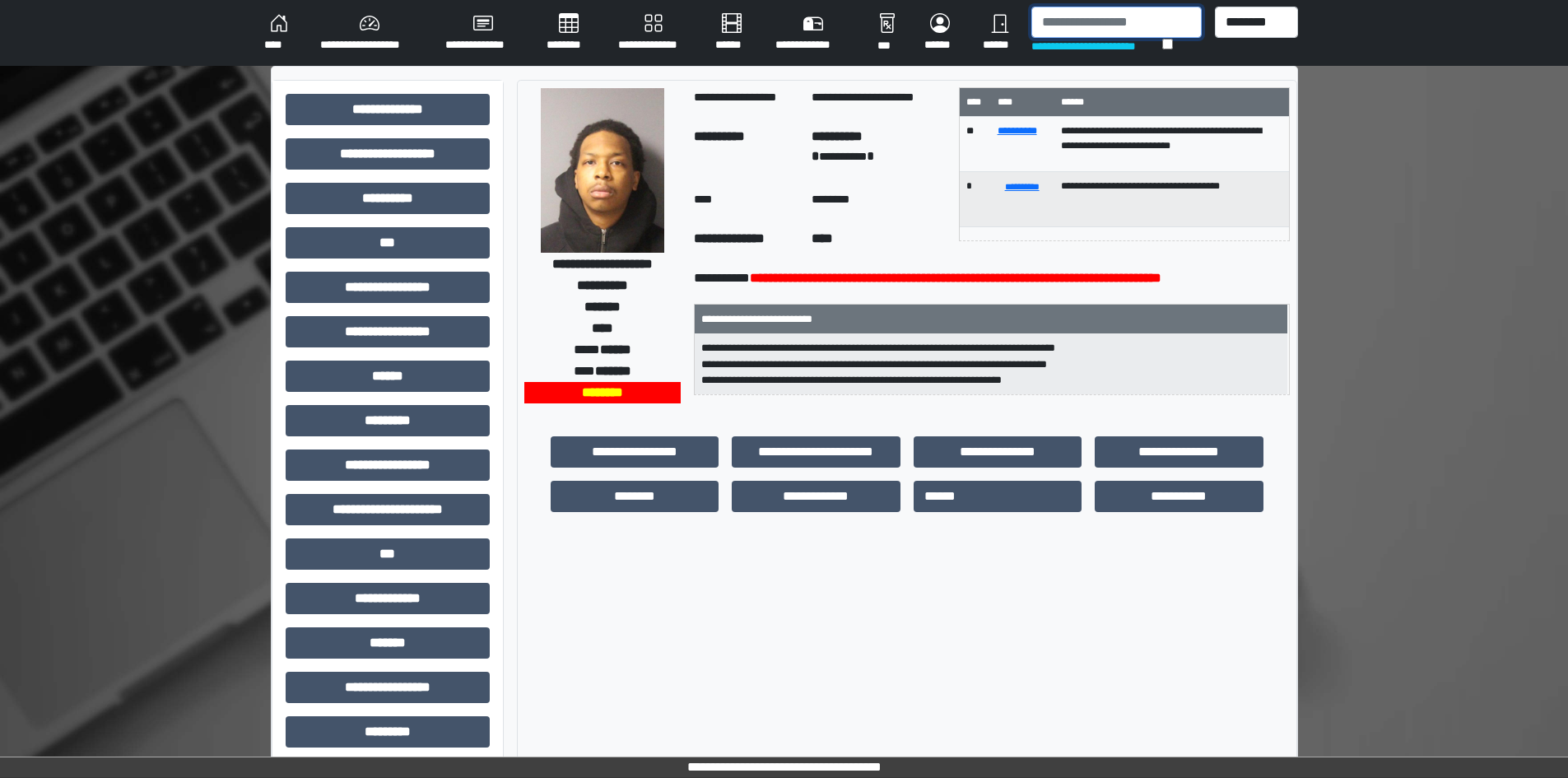click at bounding box center [1116, 22] 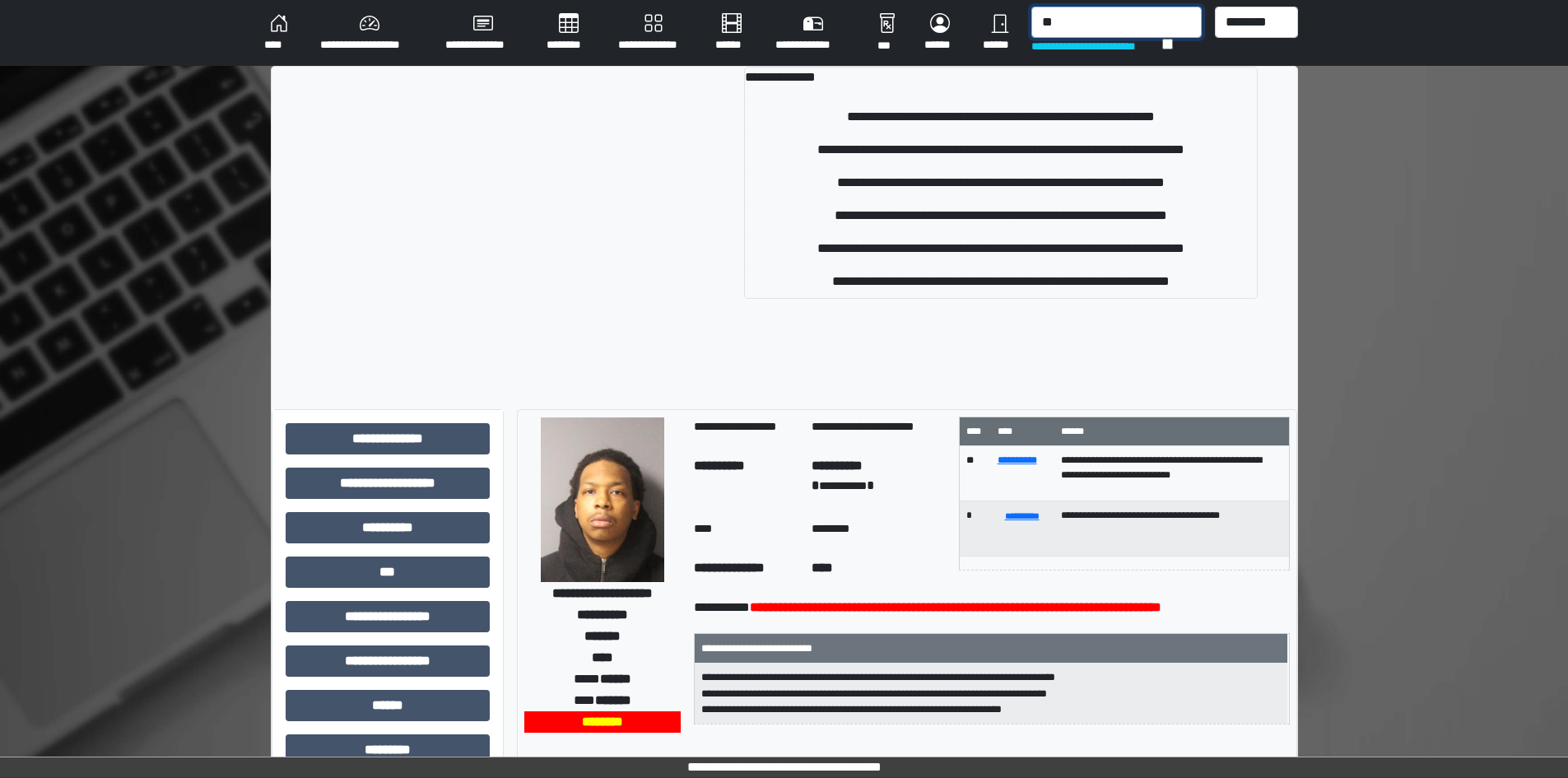 type on "*" 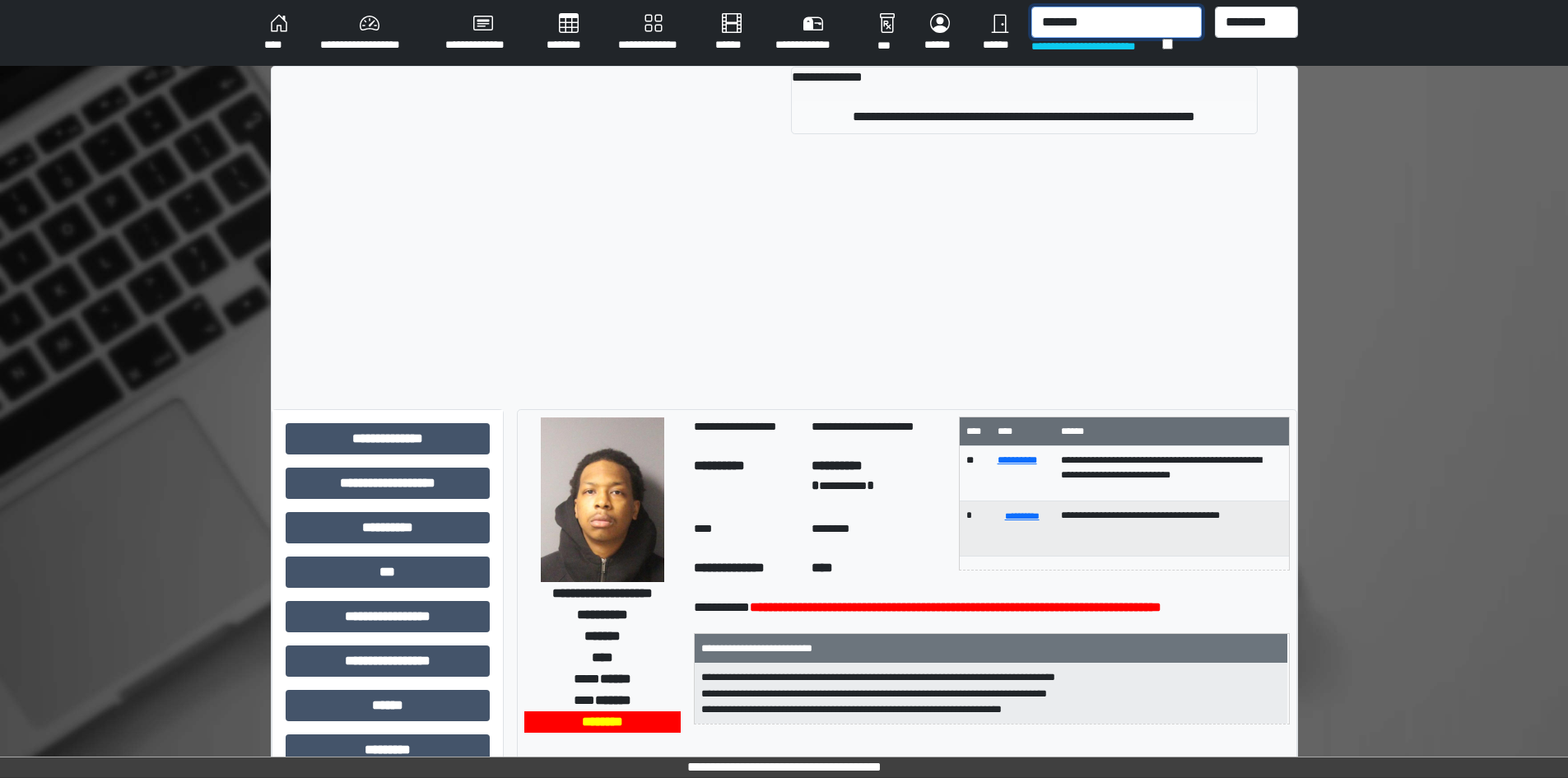 type on "*******" 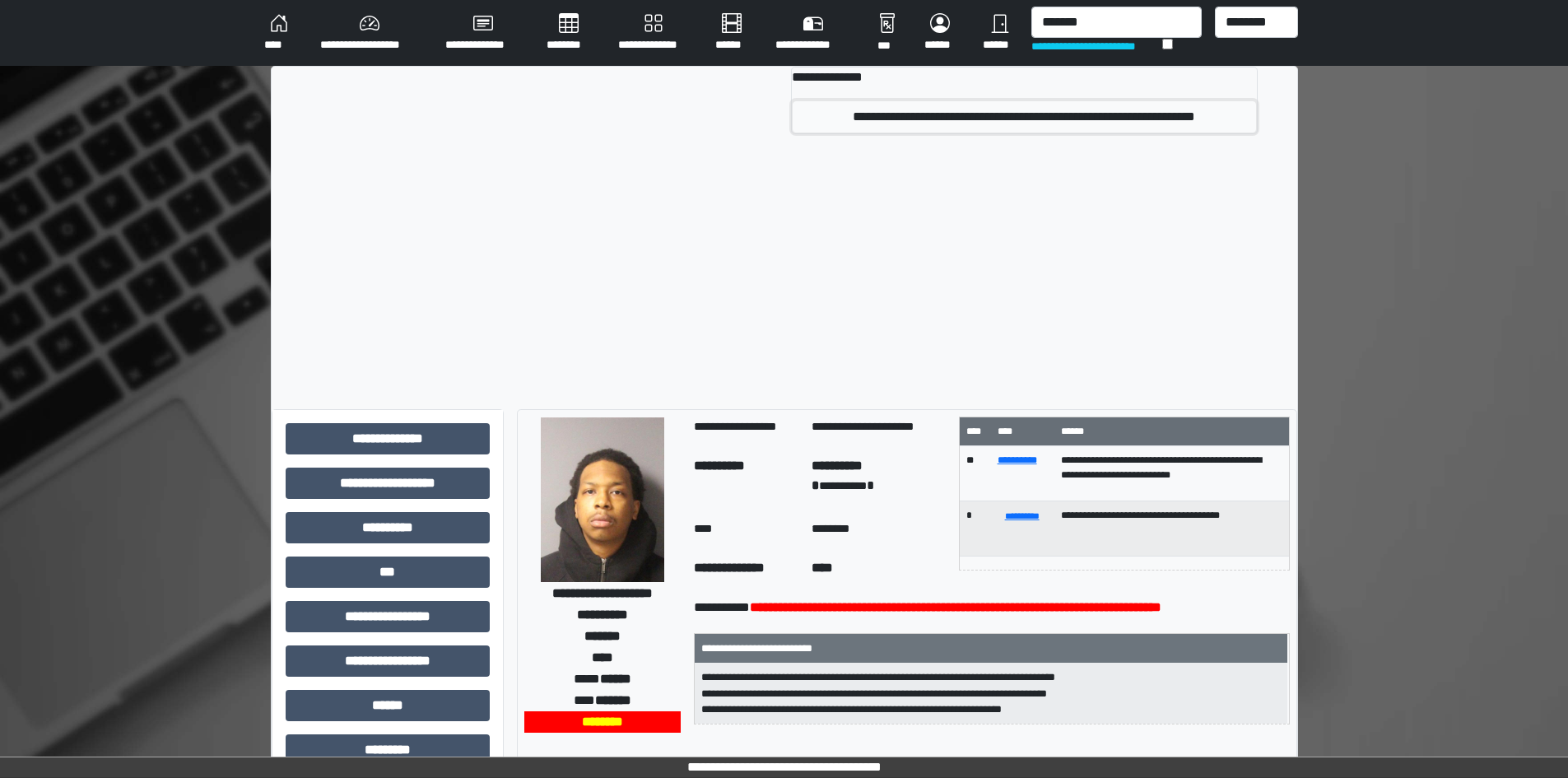 click on "**********" at bounding box center (1024, 117) 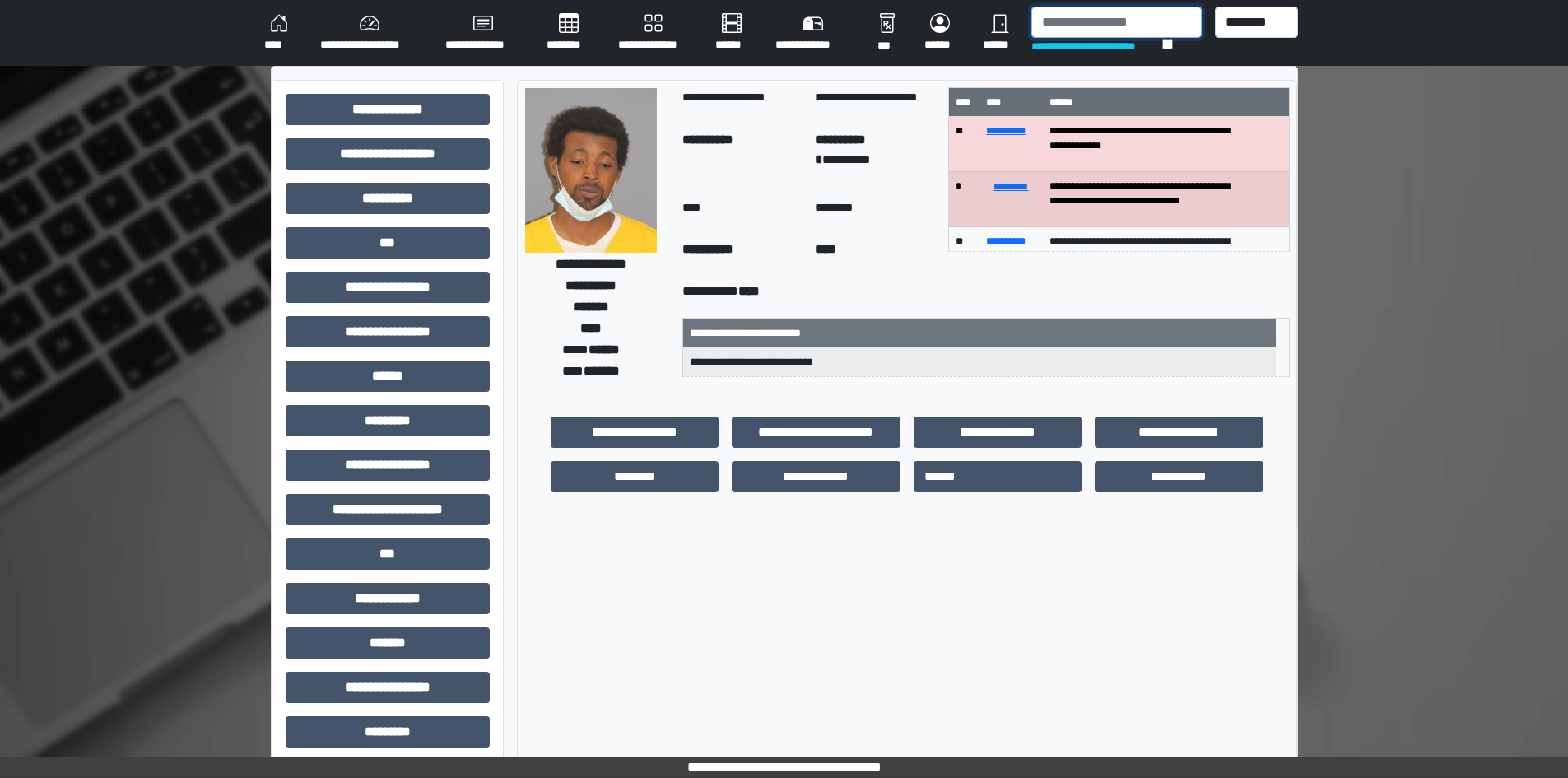 click at bounding box center [1116, 22] 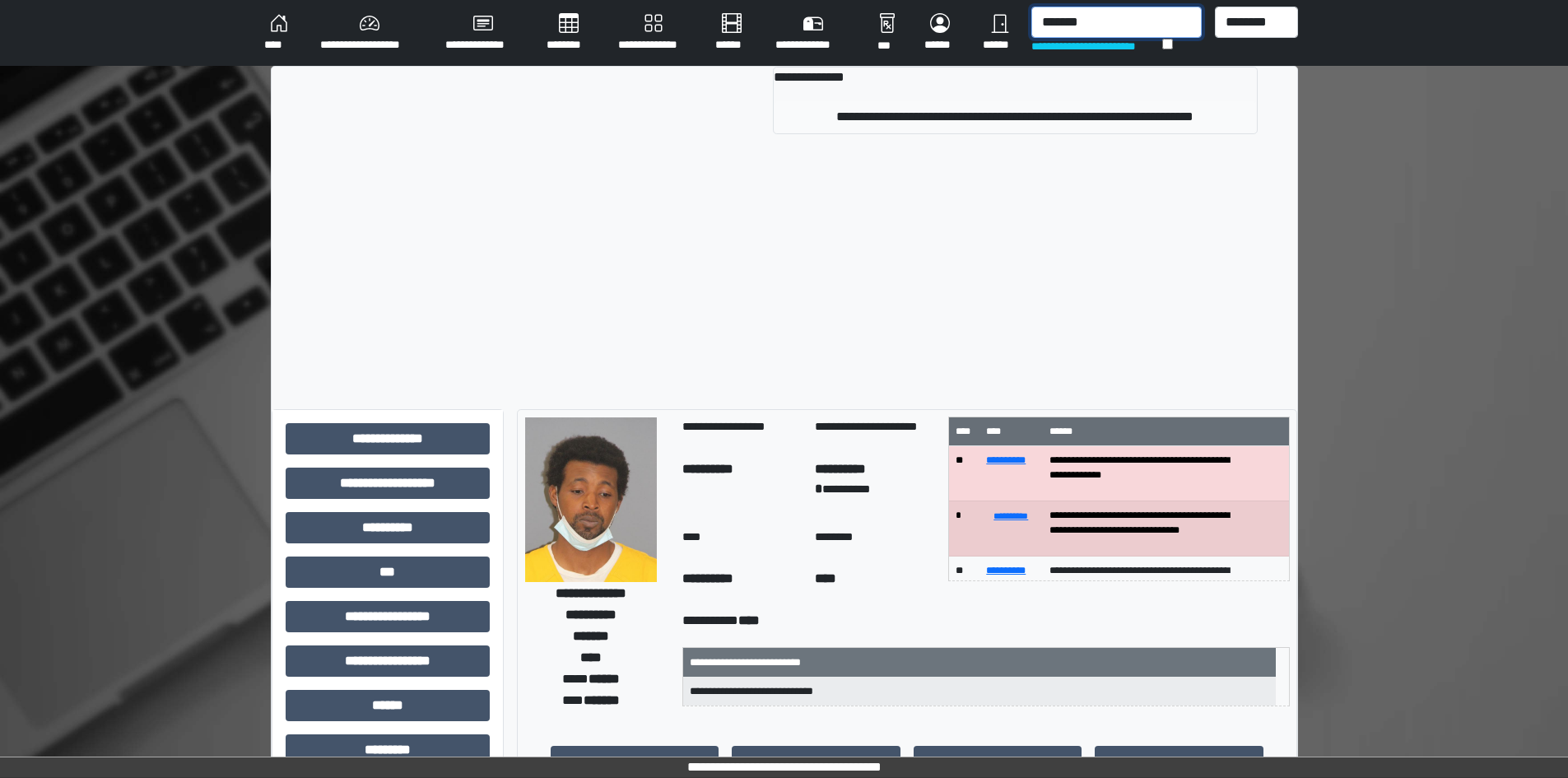type on "*******" 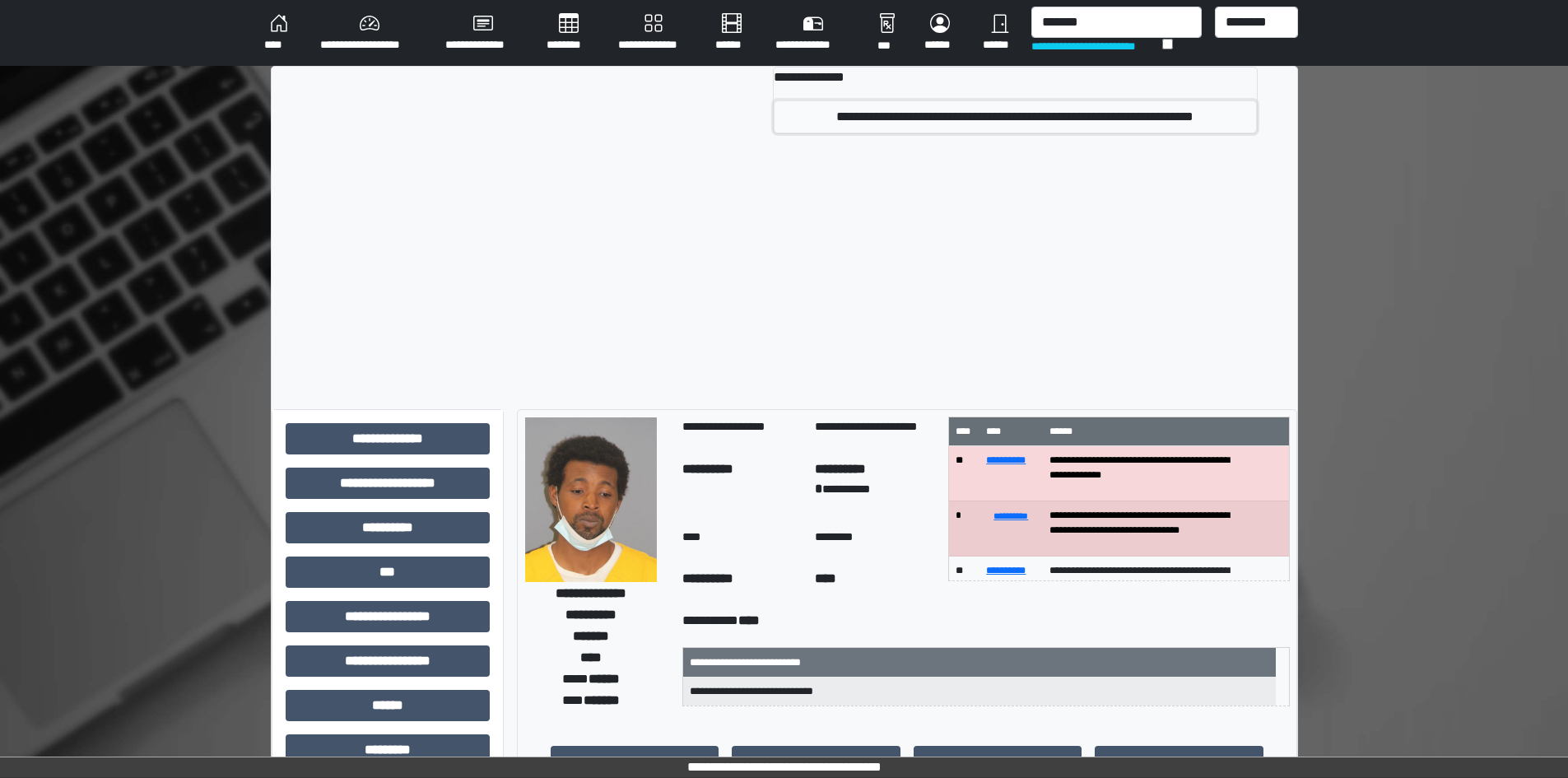 click on "**********" at bounding box center [1015, 117] 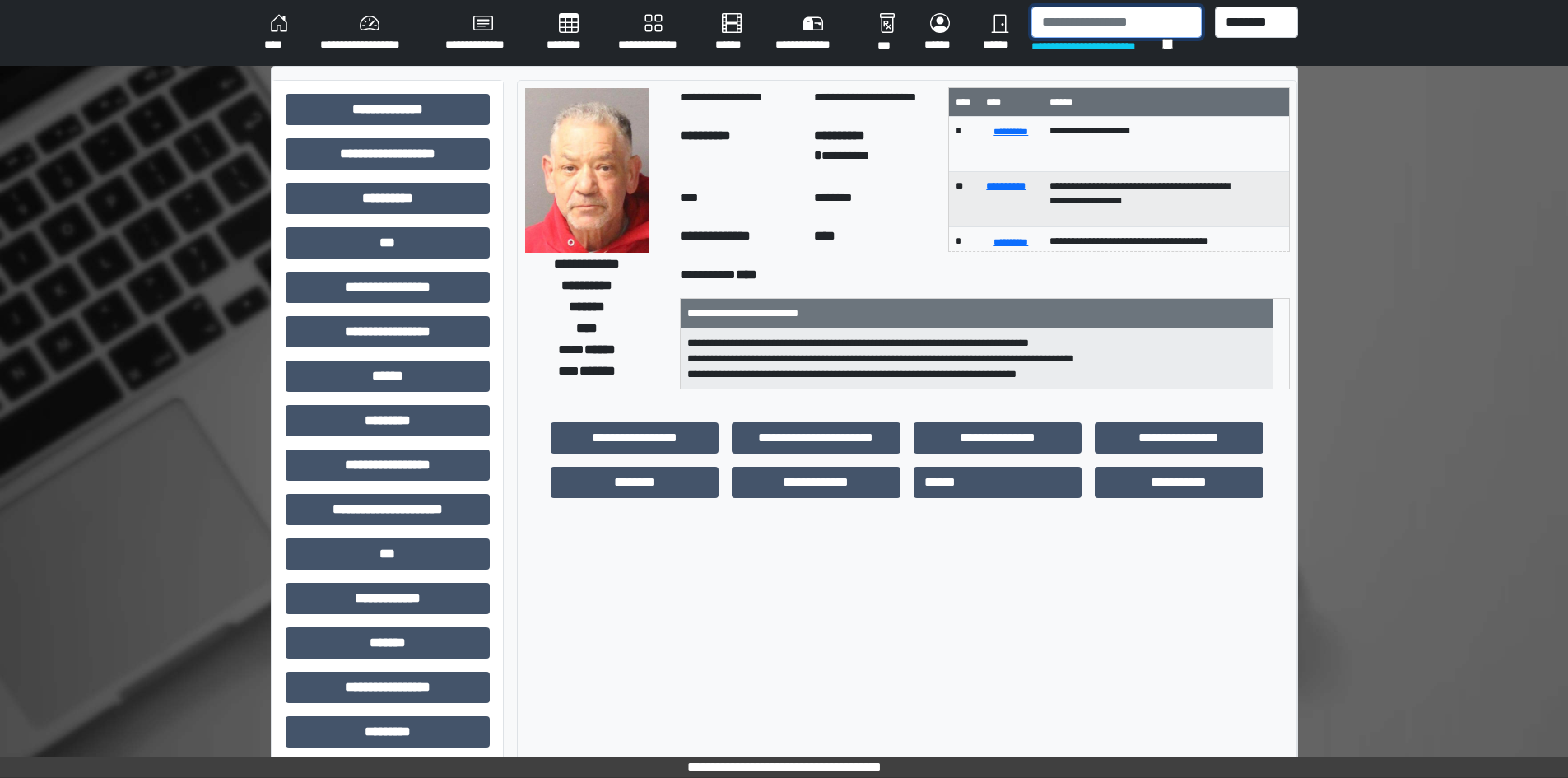click at bounding box center (1116, 22) 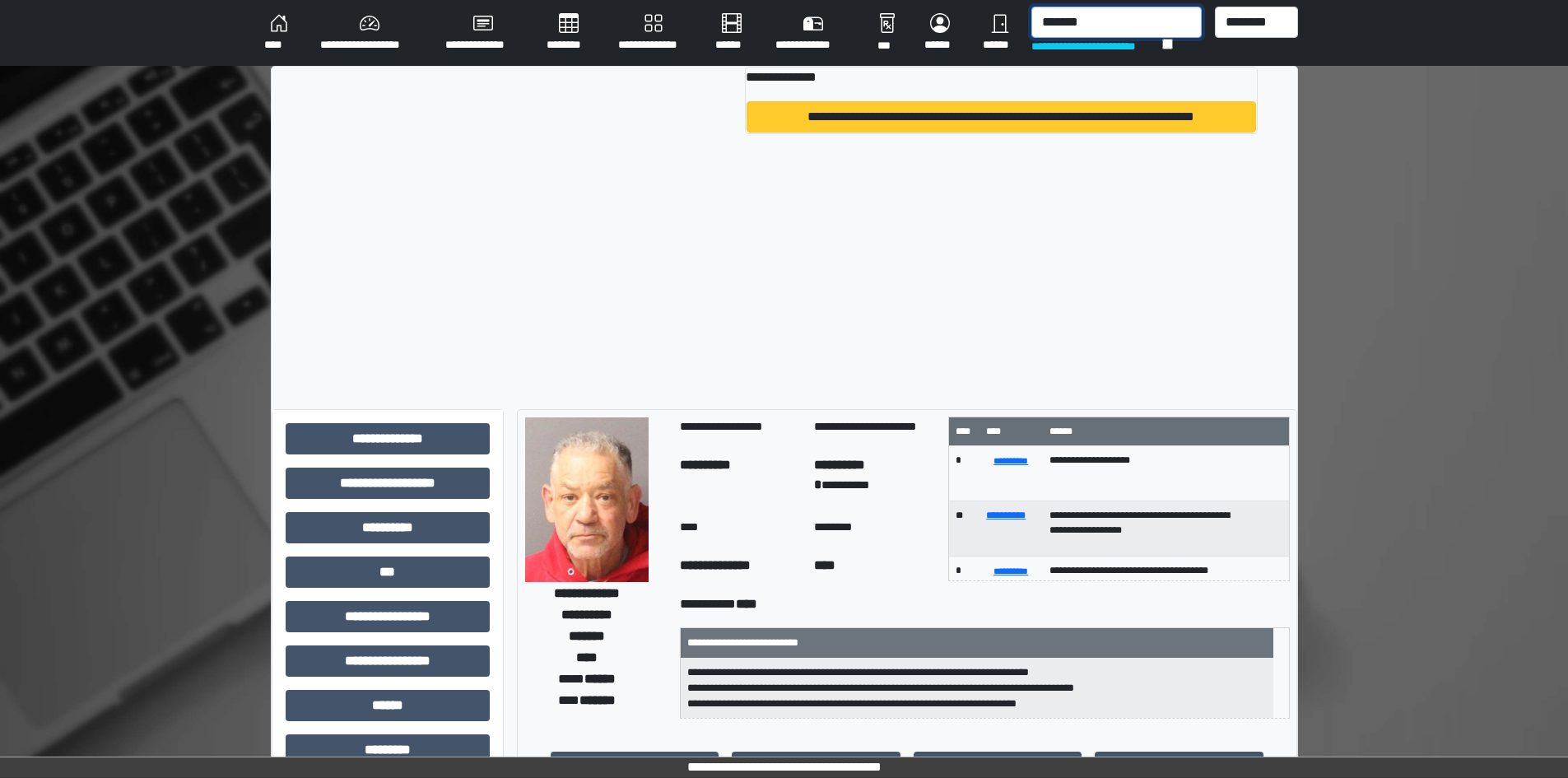 type on "*******" 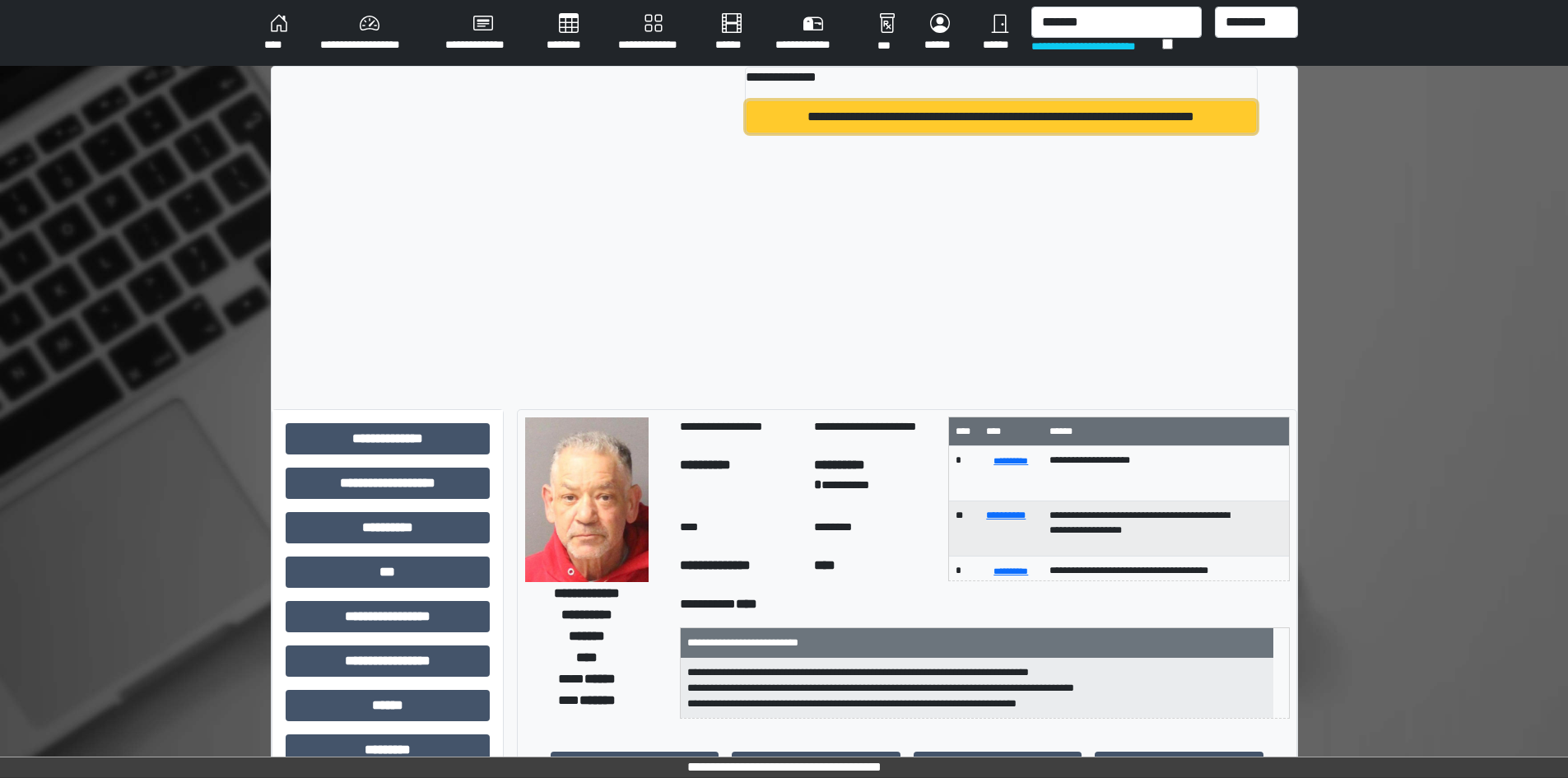 click on "**********" at bounding box center (1001, 117) 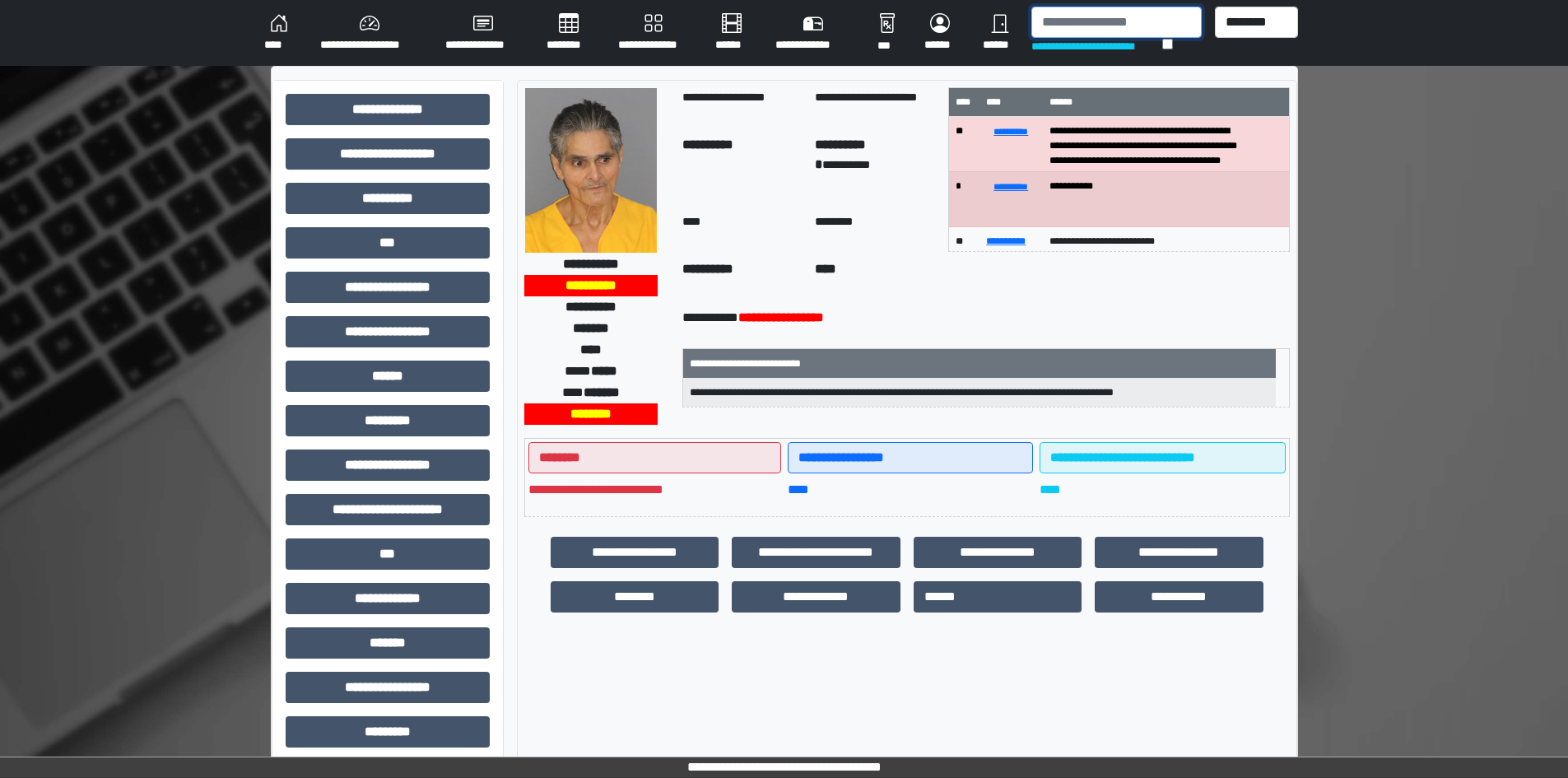 click at bounding box center (1116, 22) 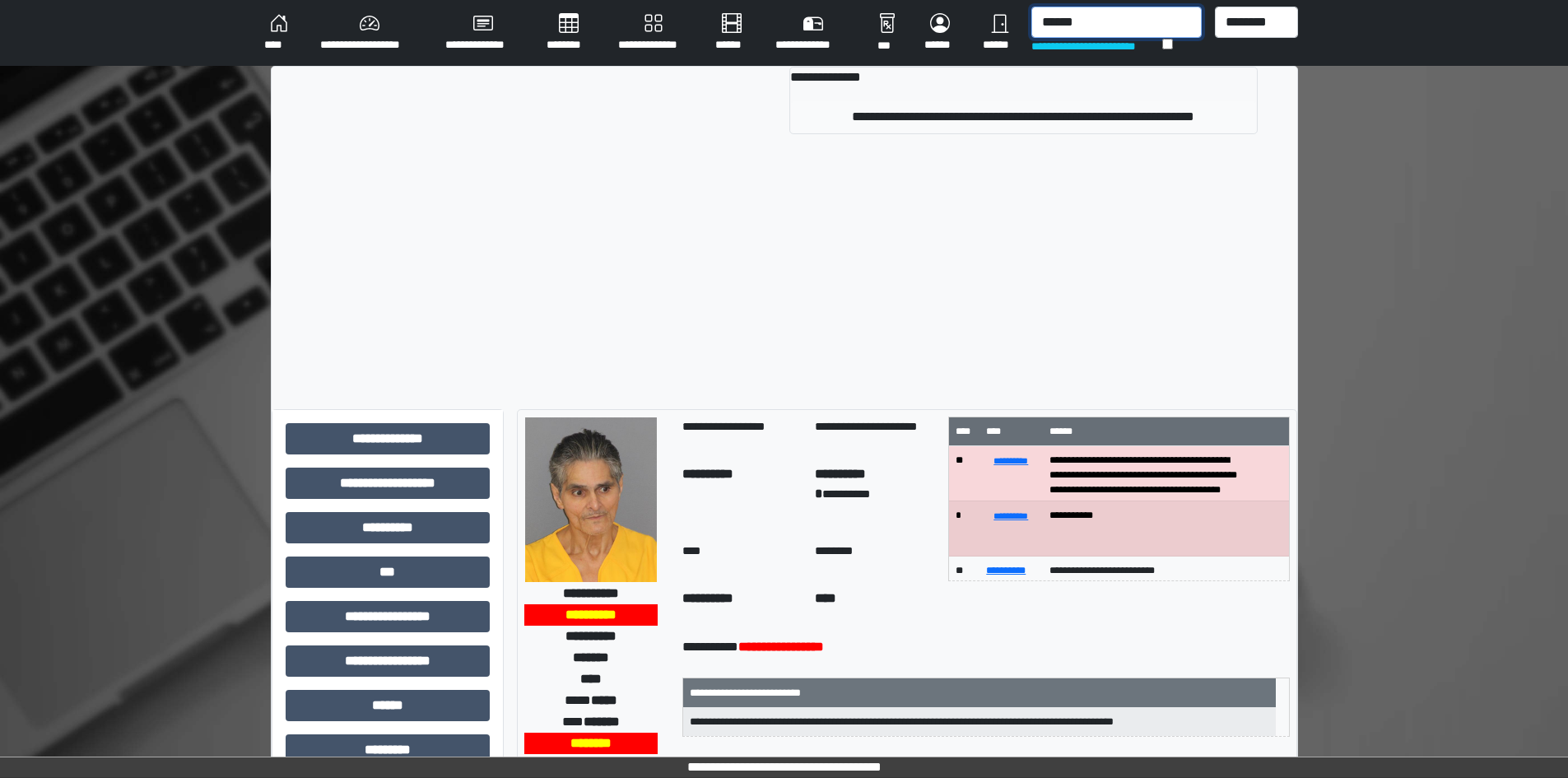 type on "******" 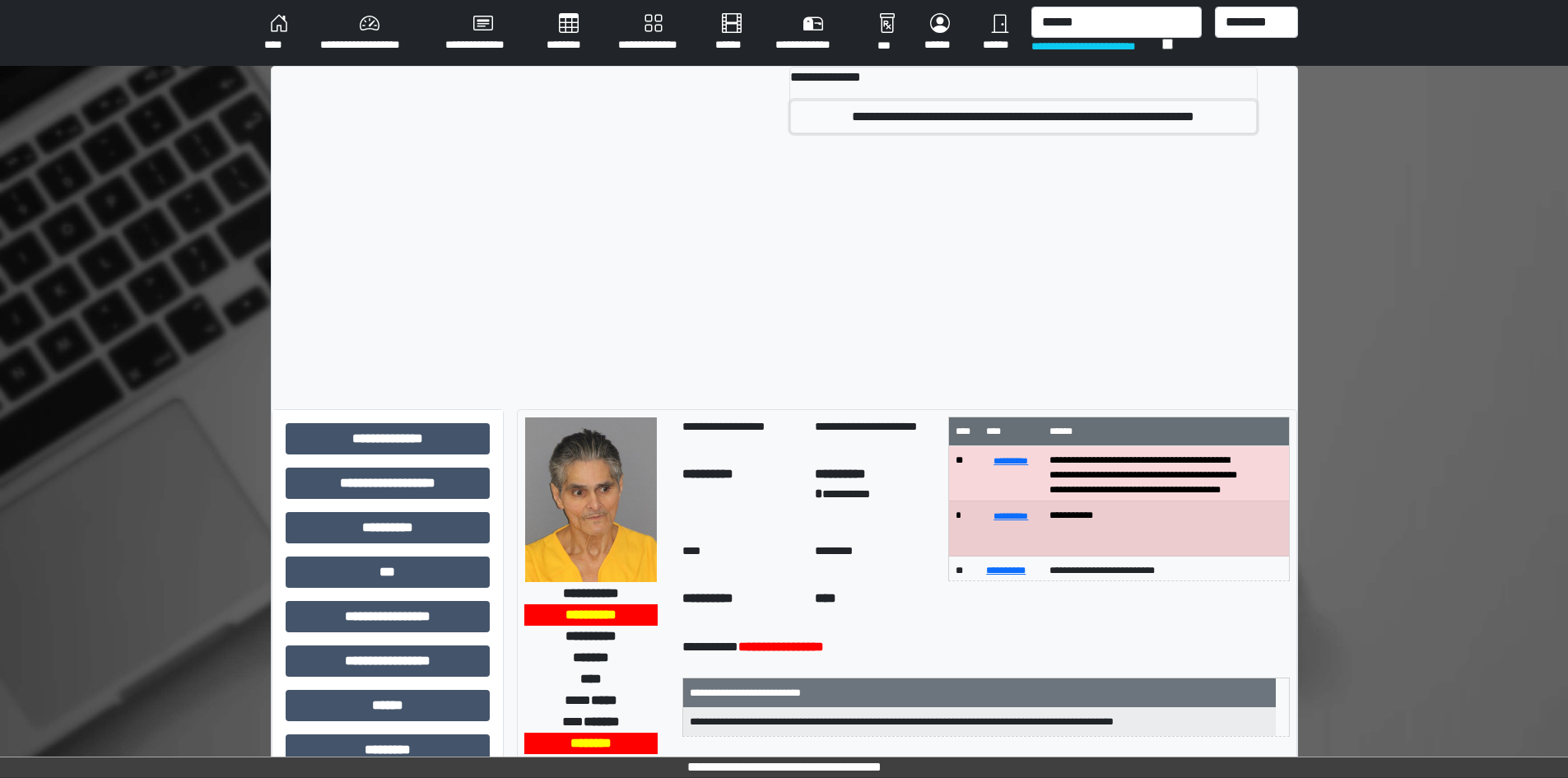 click on "**********" at bounding box center (1023, 117) 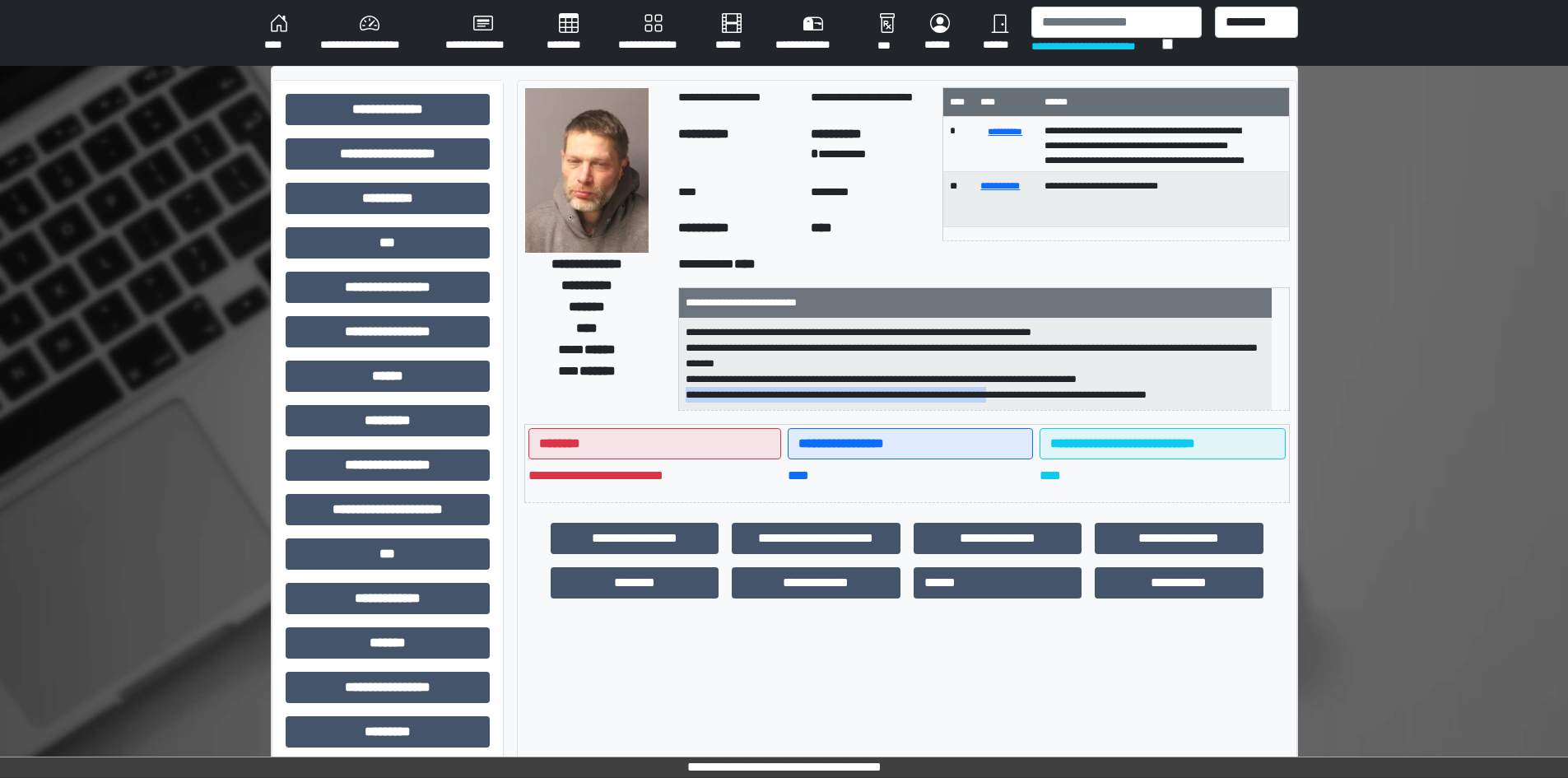 drag, startPoint x: 701, startPoint y: 395, endPoint x: 1093, endPoint y: 398, distance: 392.0115 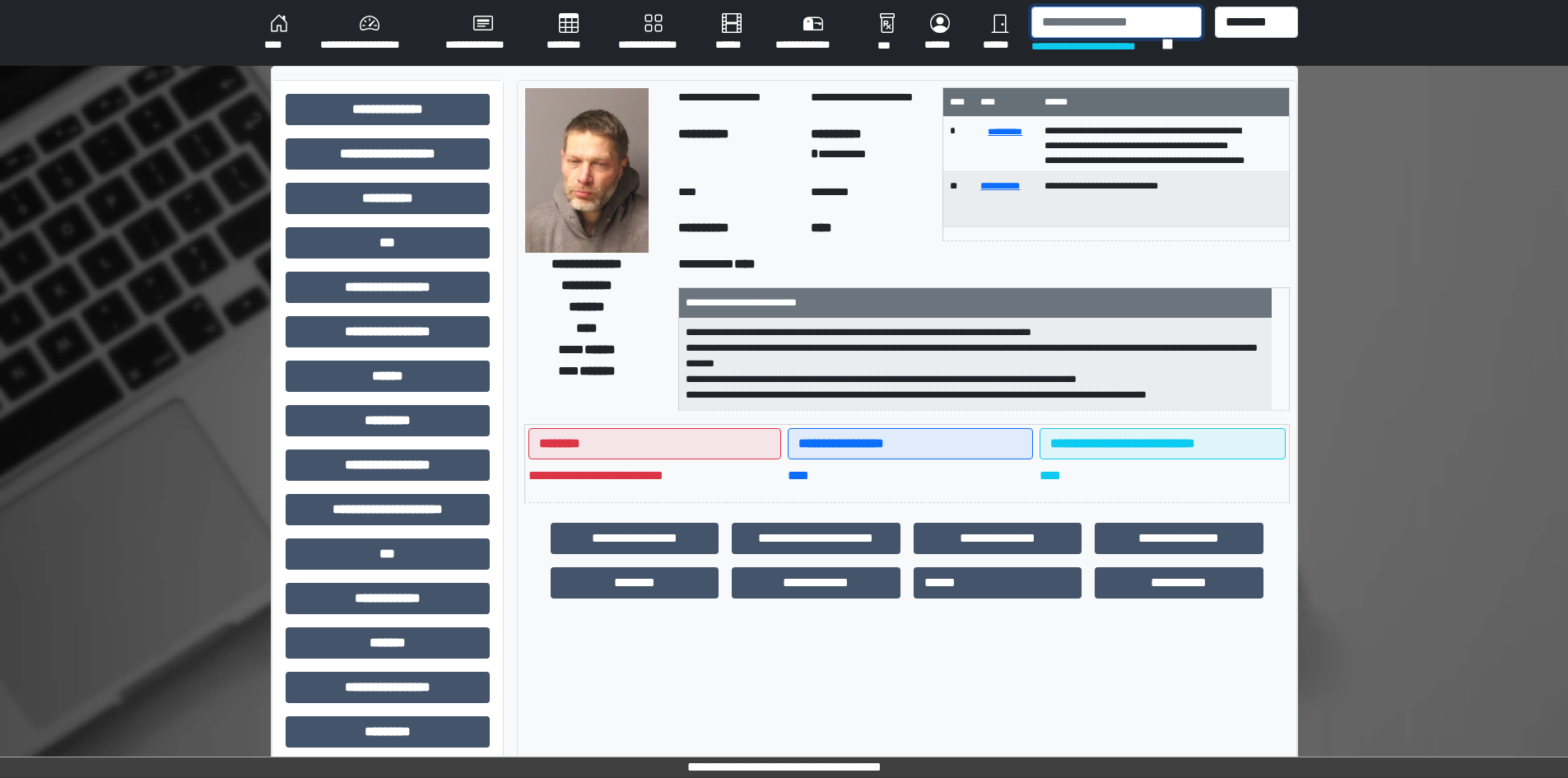 click at bounding box center [1116, 22] 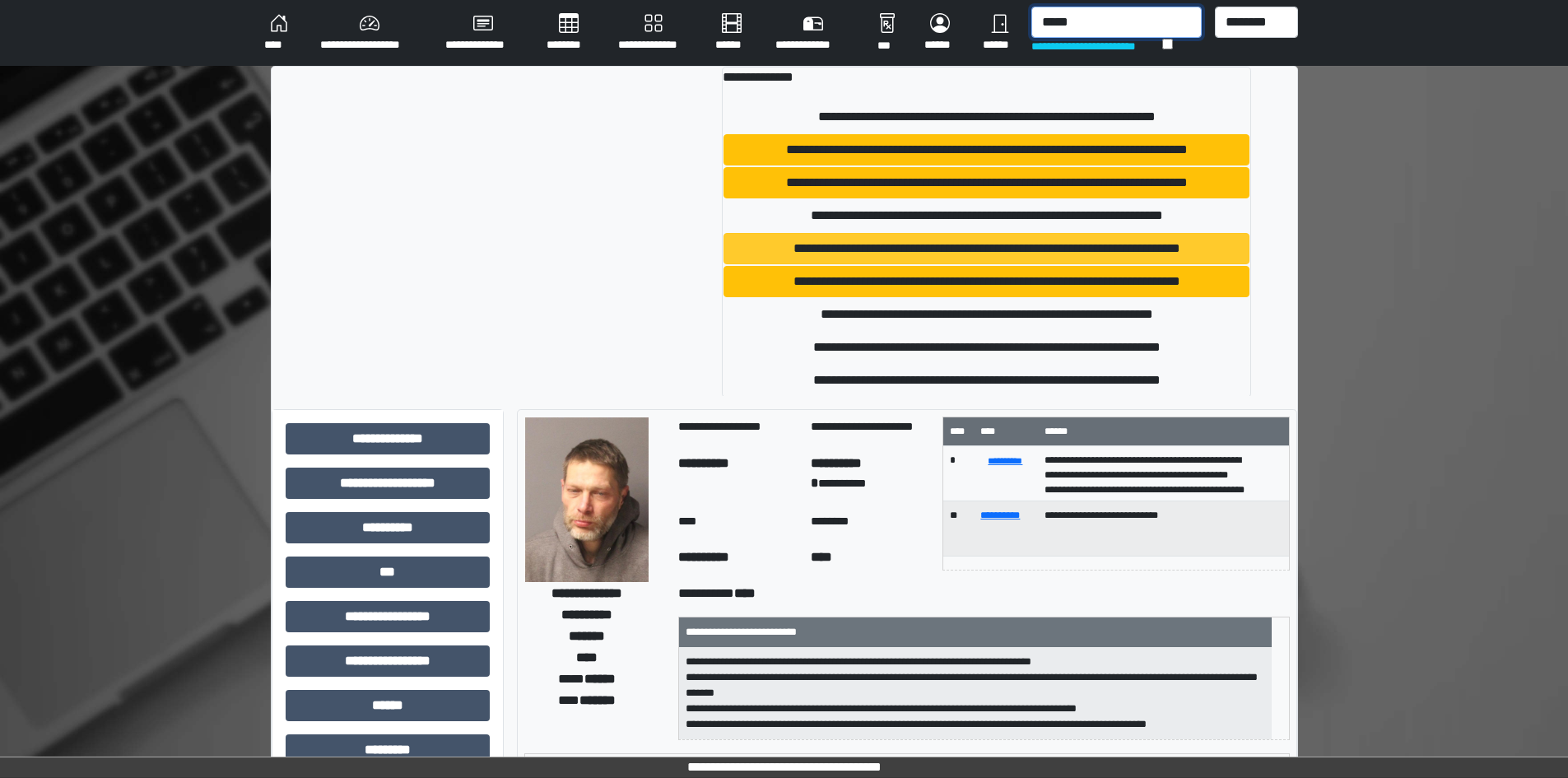 scroll, scrollTop: 15, scrollLeft: 0, axis: vertical 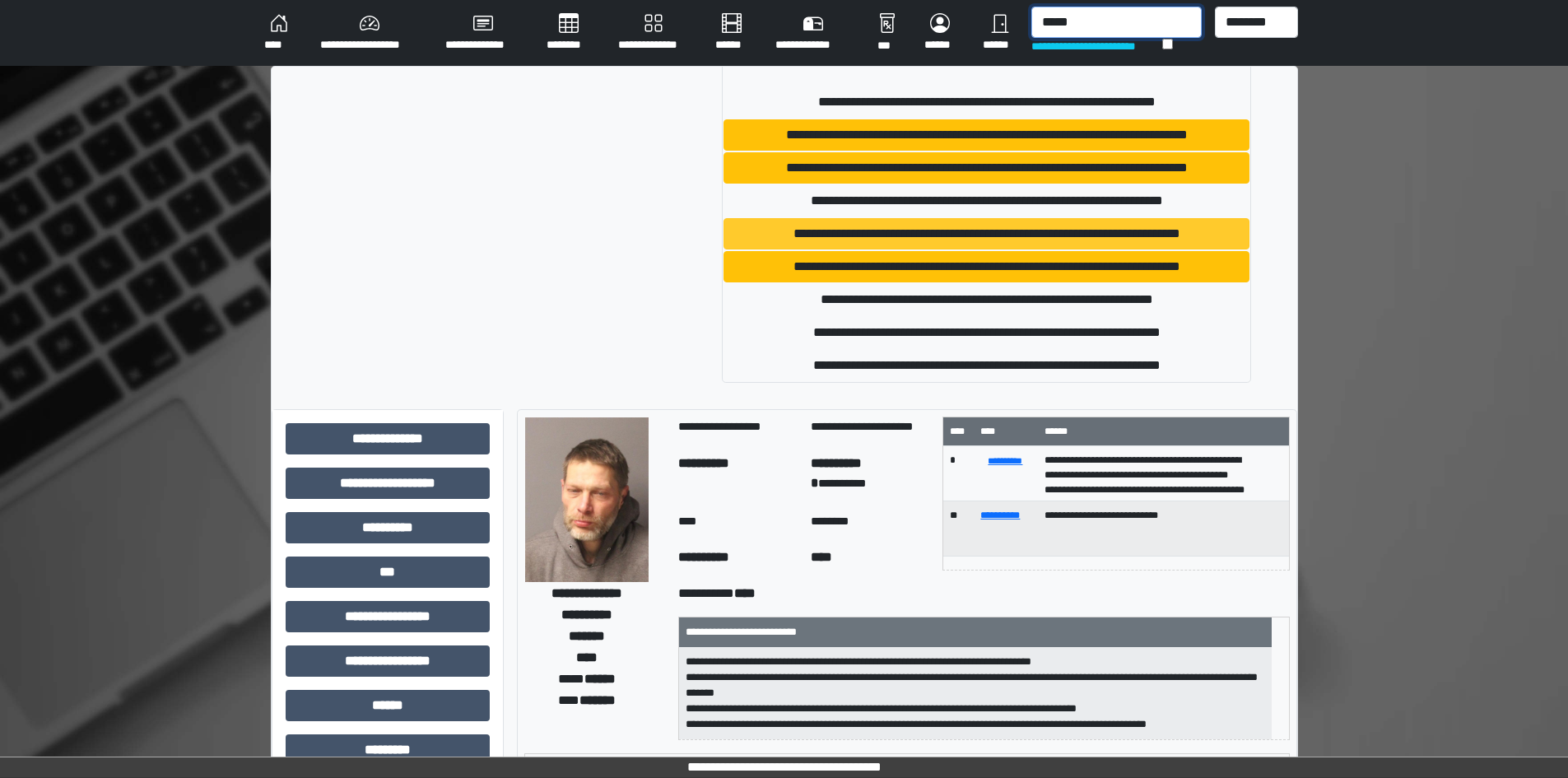 type on "*****" 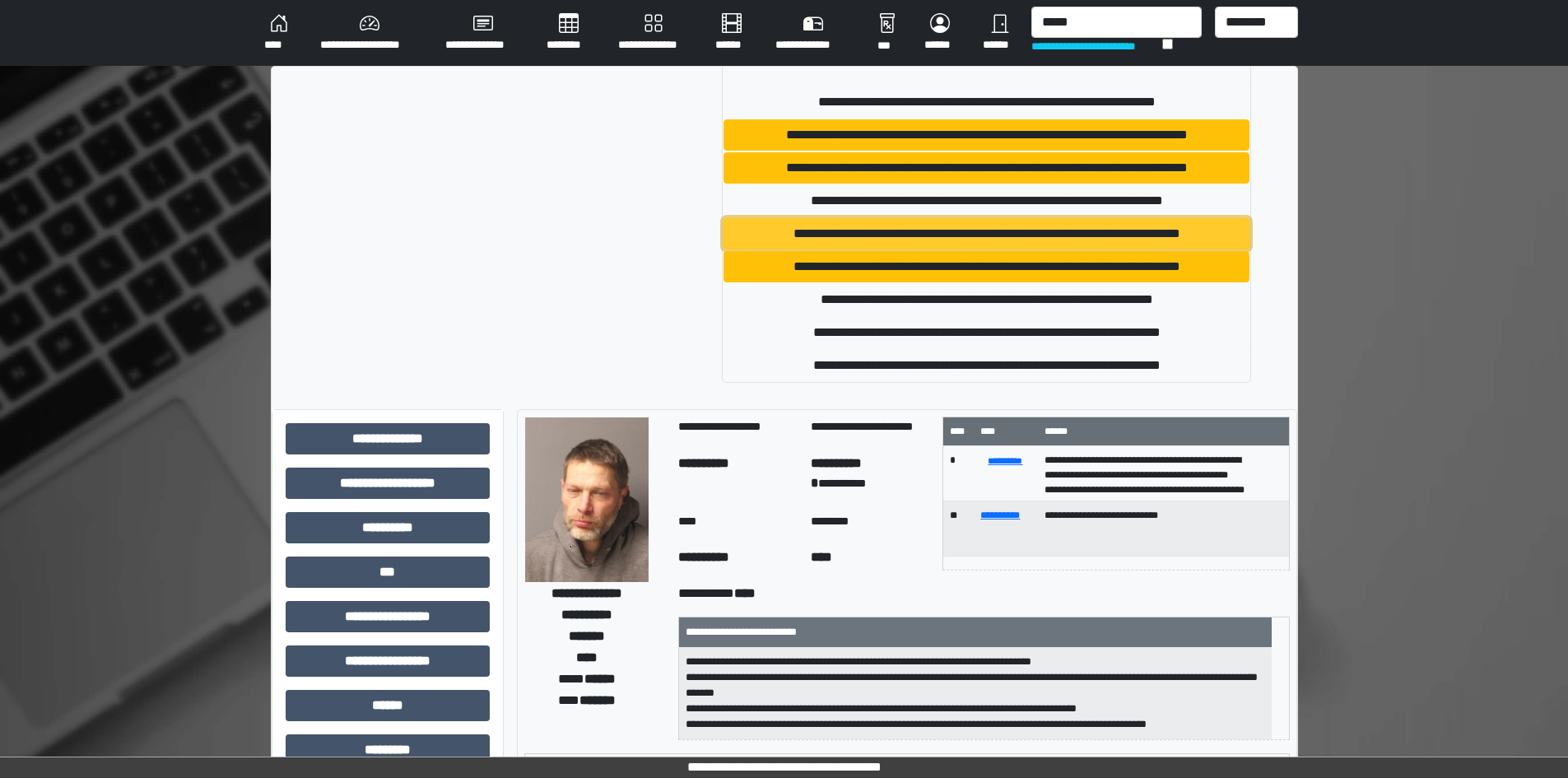 click on "**********" at bounding box center (986, 234) 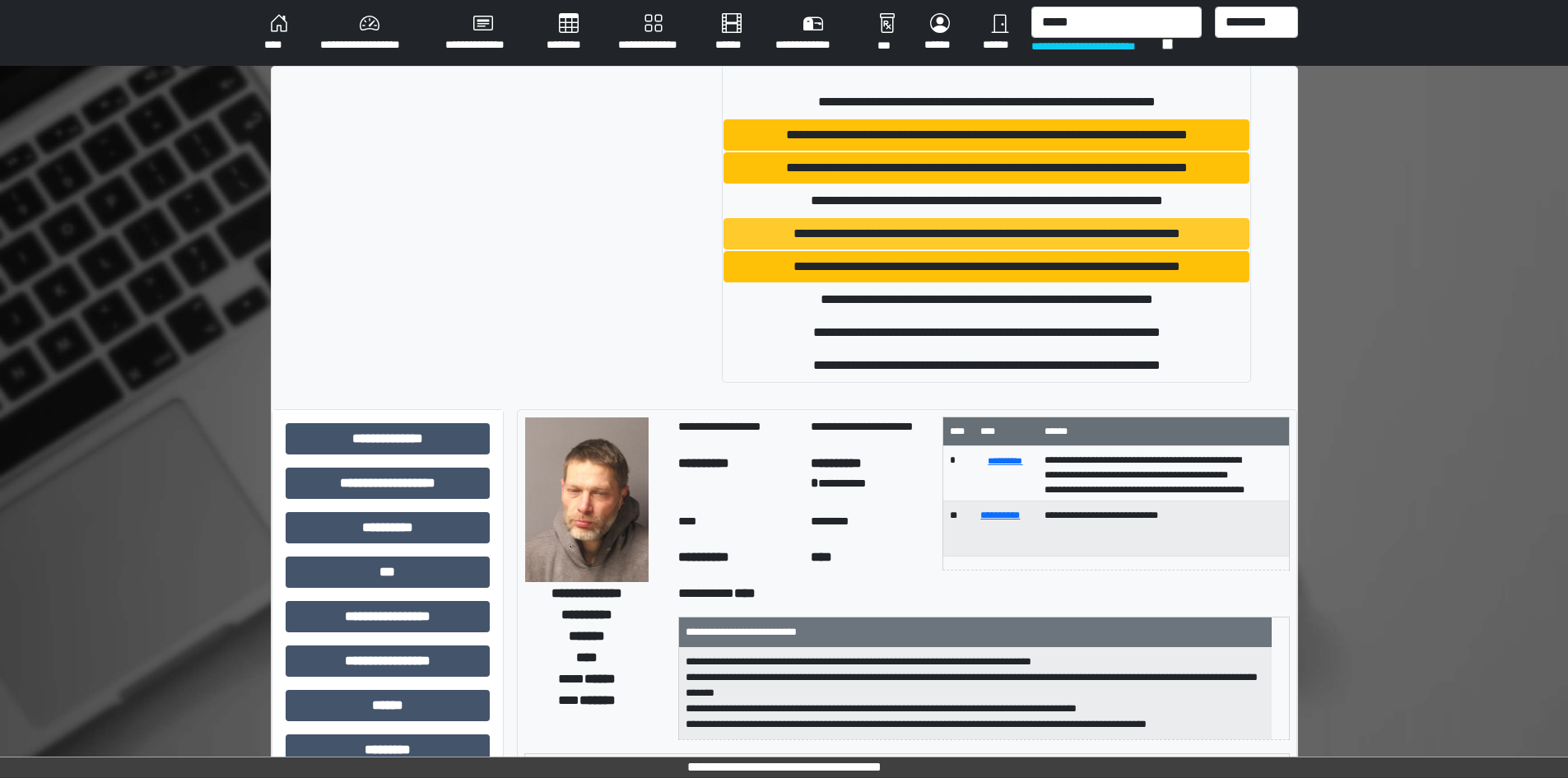 type 